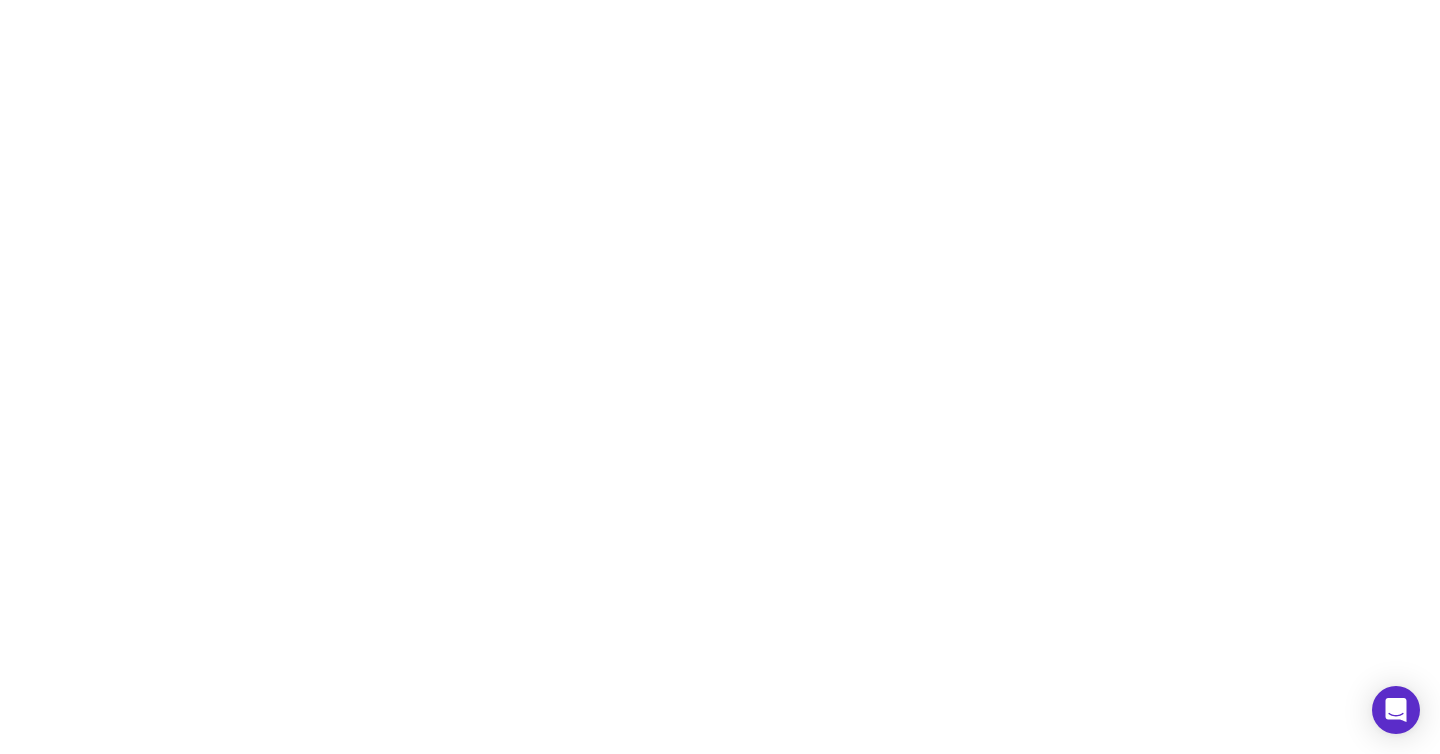 scroll, scrollTop: 0, scrollLeft: 0, axis: both 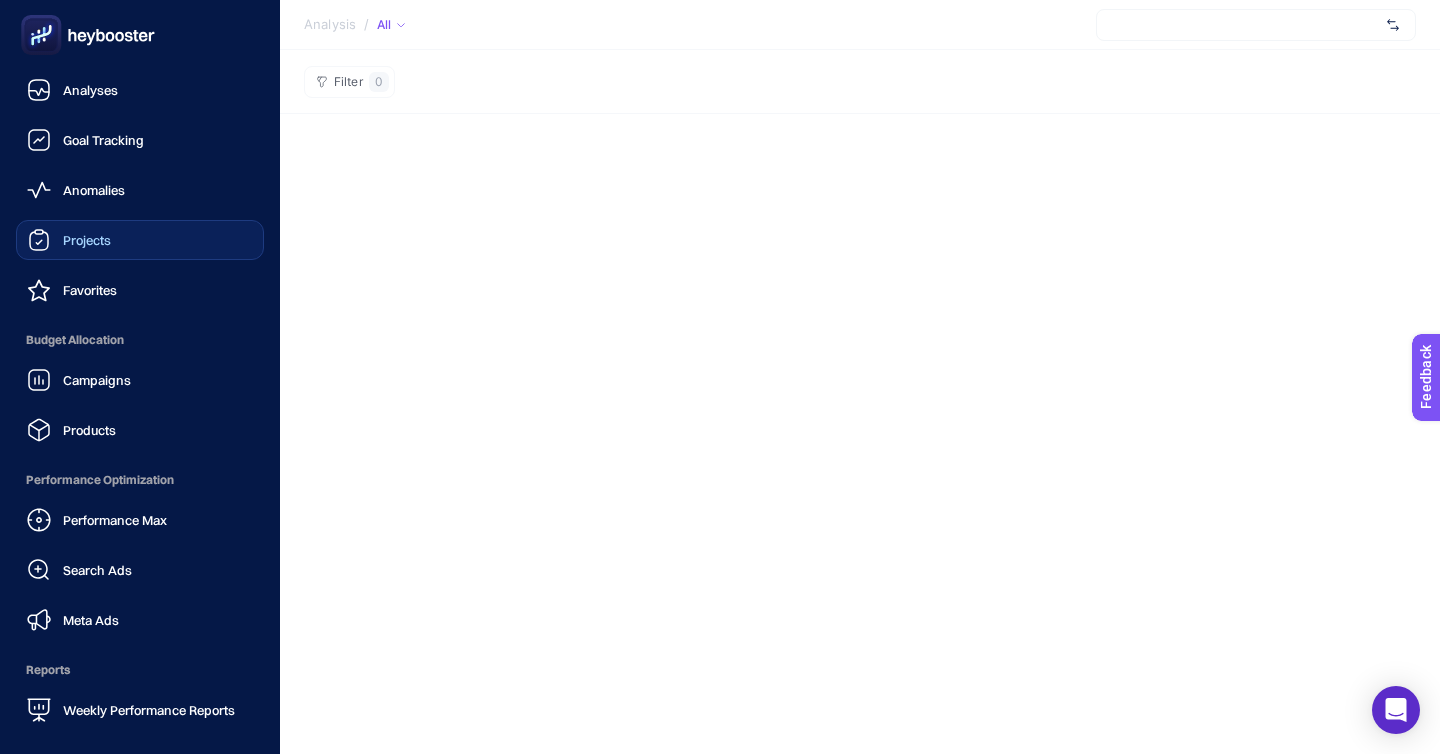 click on "Projects" at bounding box center [87, 240] 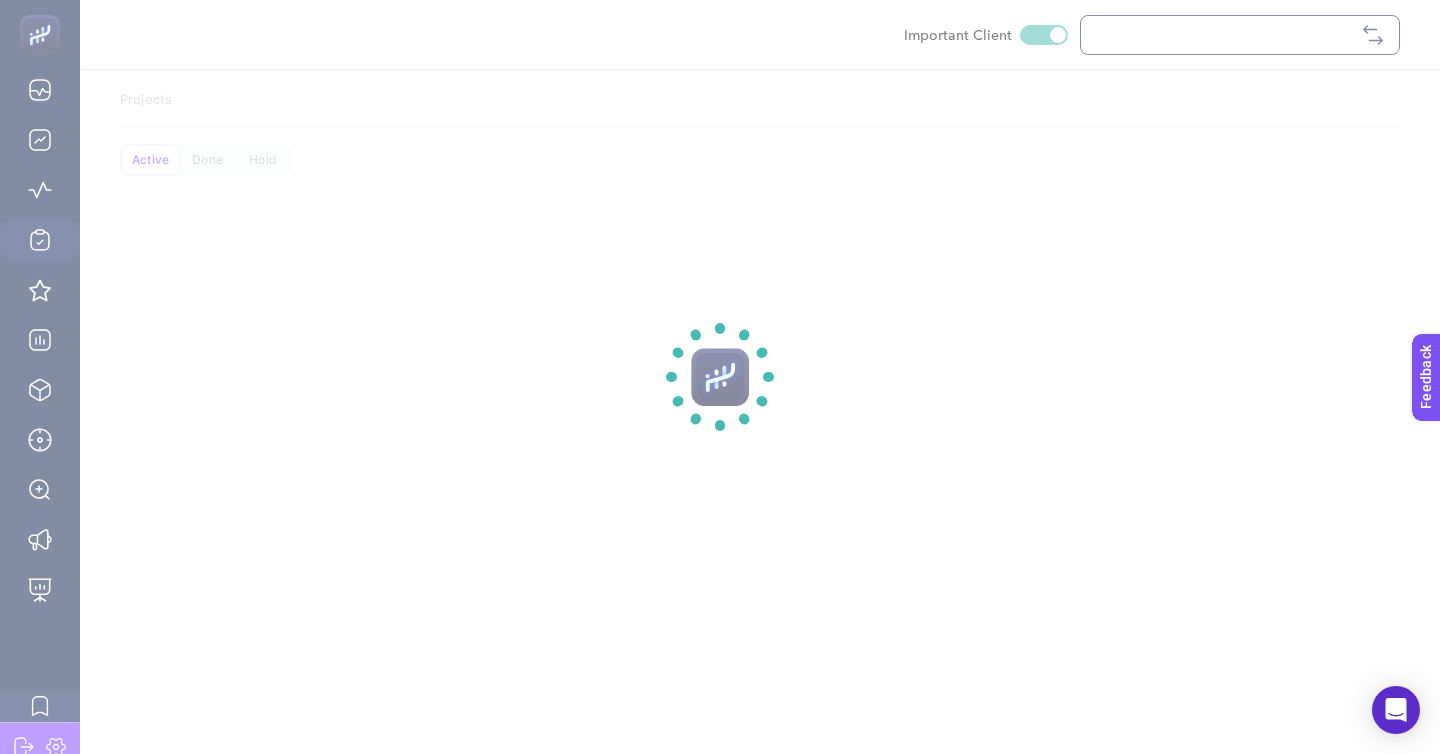 checkbox on "true" 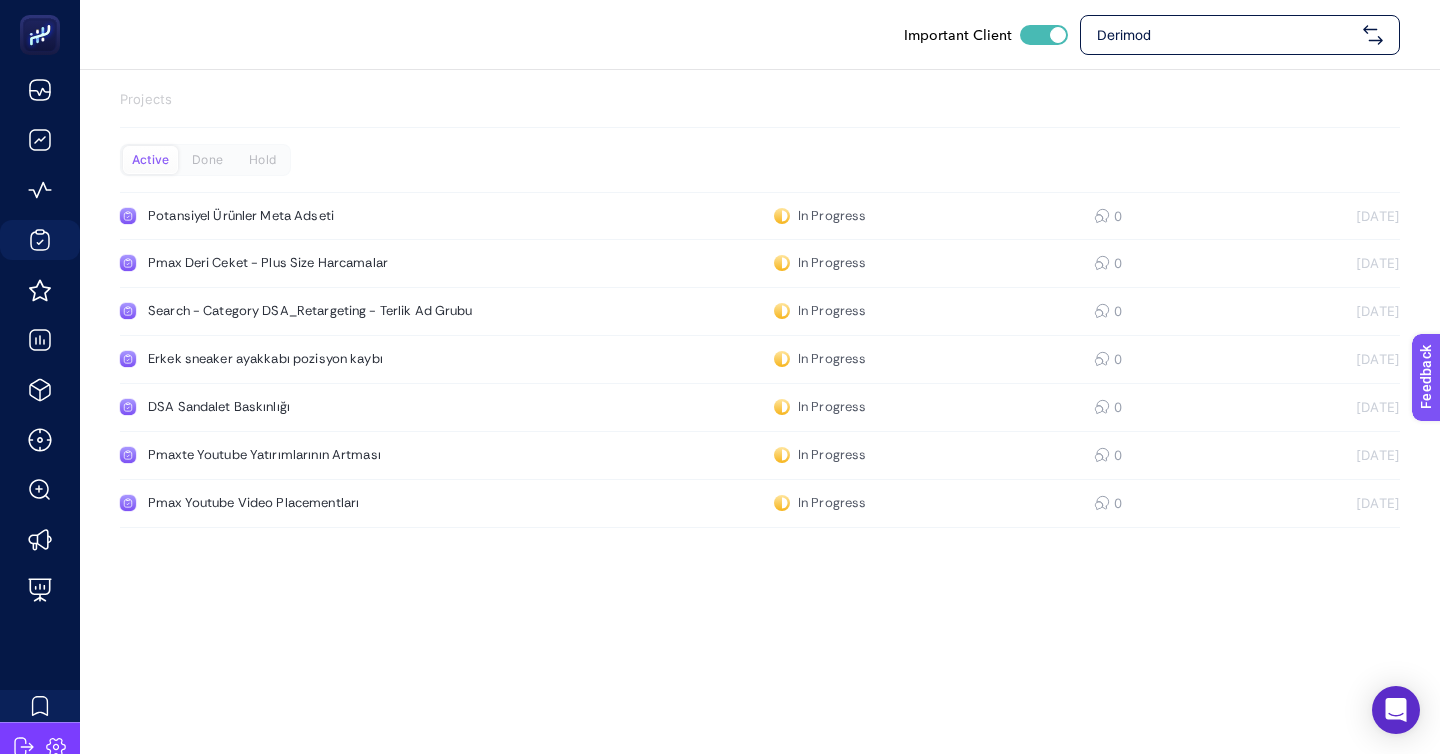 click on "Derimod" at bounding box center [1240, 35] 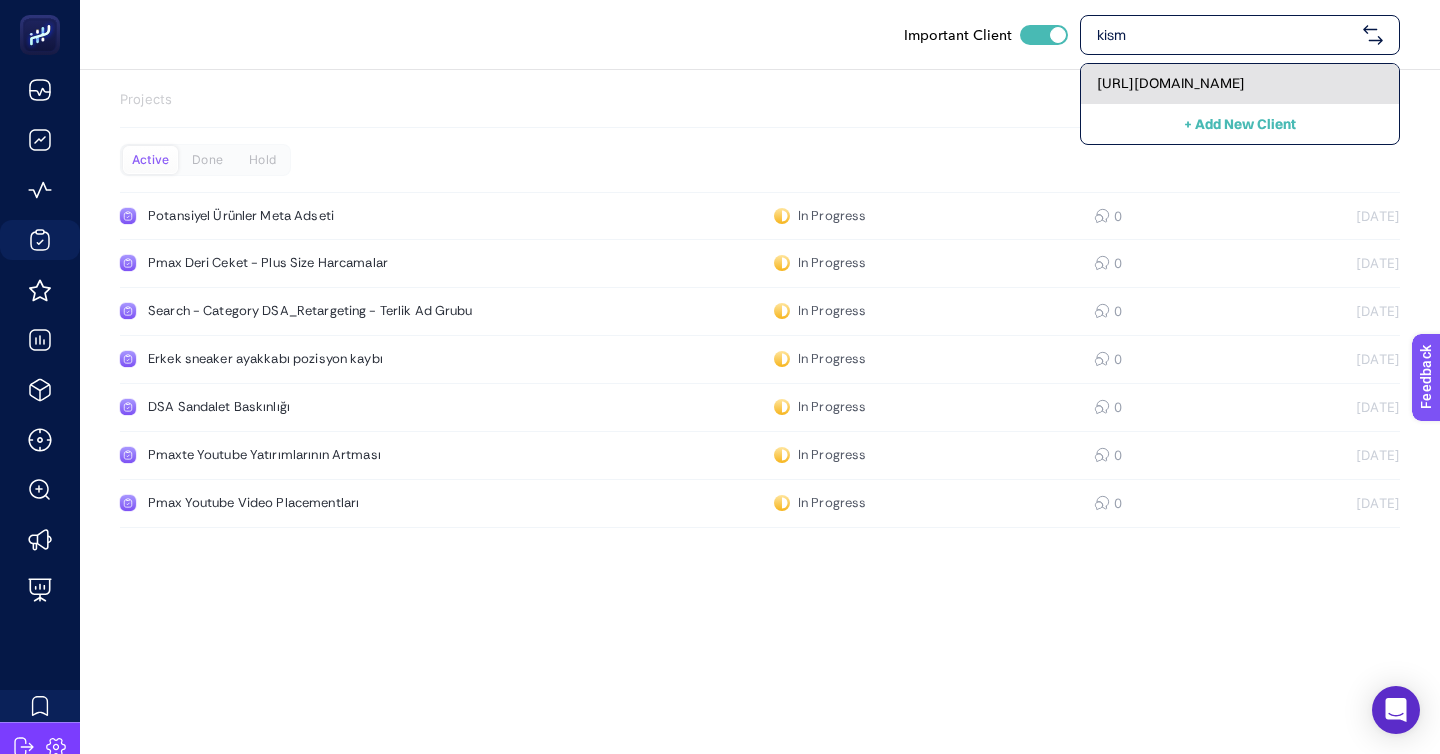 type on "kism" 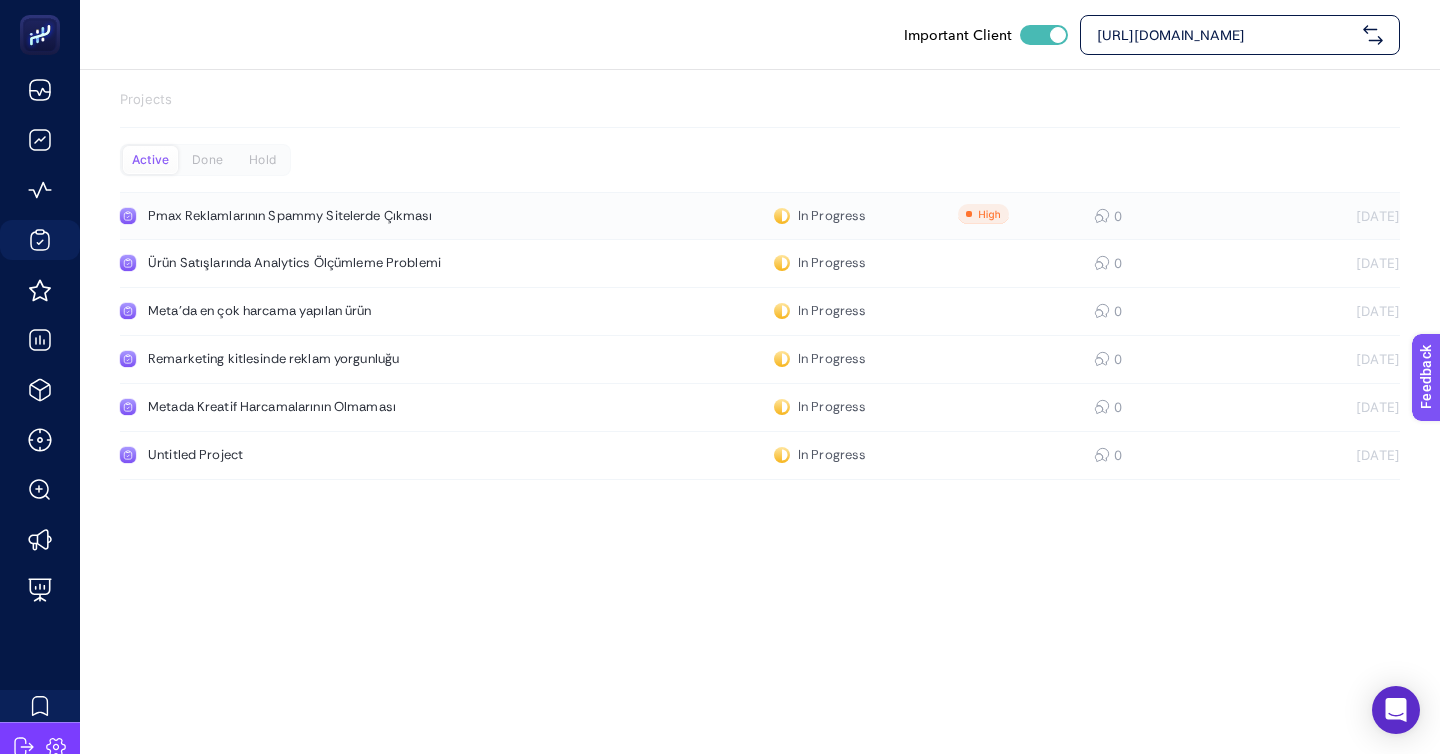 click on "Pmax Reklamlarının Spammy Sitelerde Çıkması  In Progress  0 [DATE]" 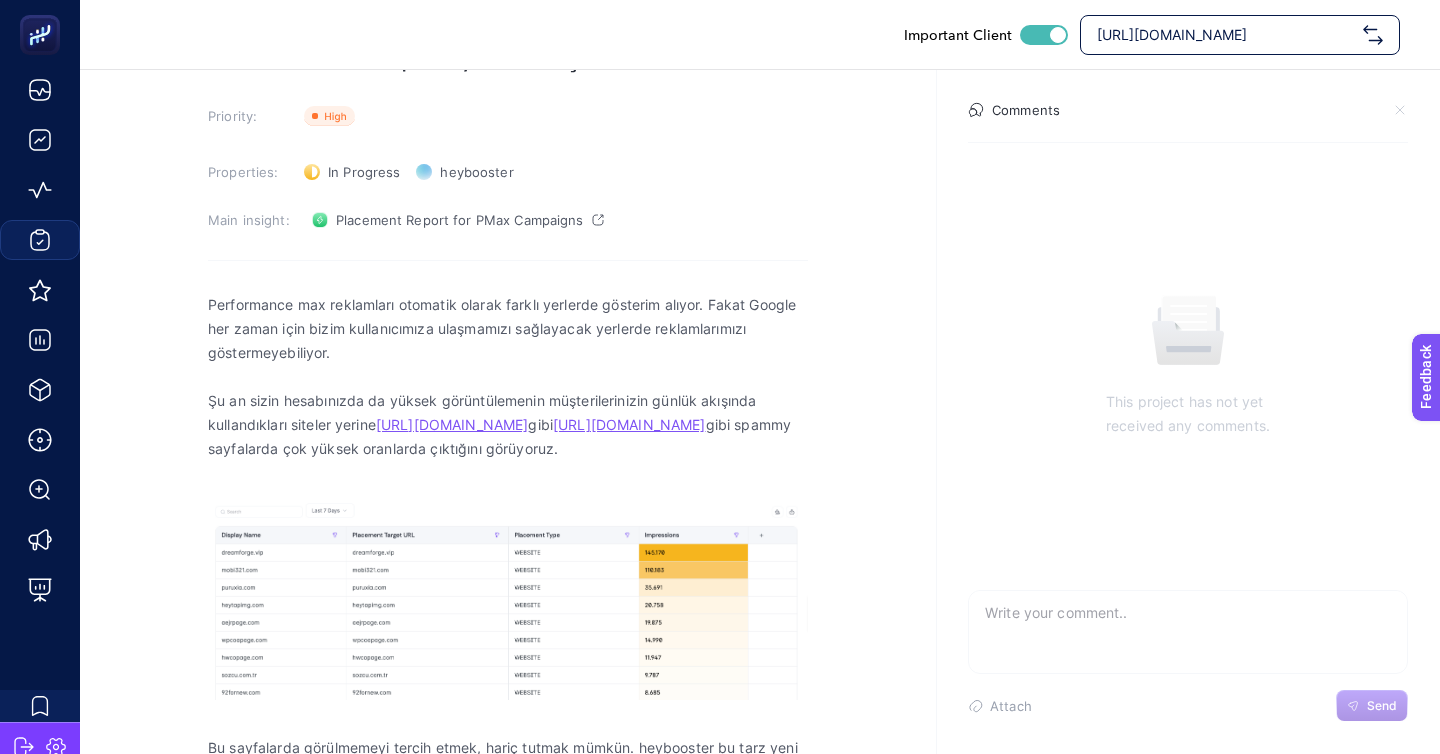 scroll, scrollTop: 196, scrollLeft: 0, axis: vertical 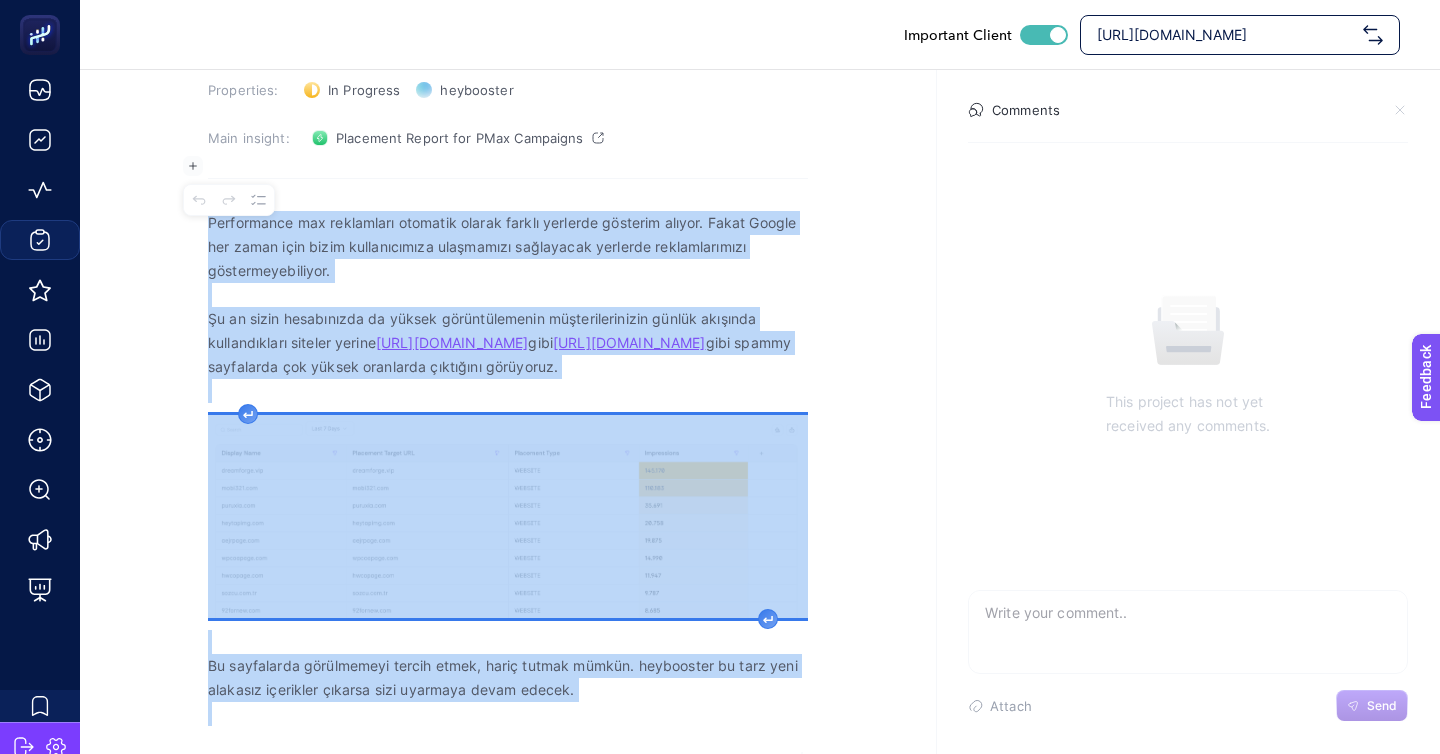 drag, startPoint x: 586, startPoint y: 664, endPoint x: 165, endPoint y: 140, distance: 672.17334 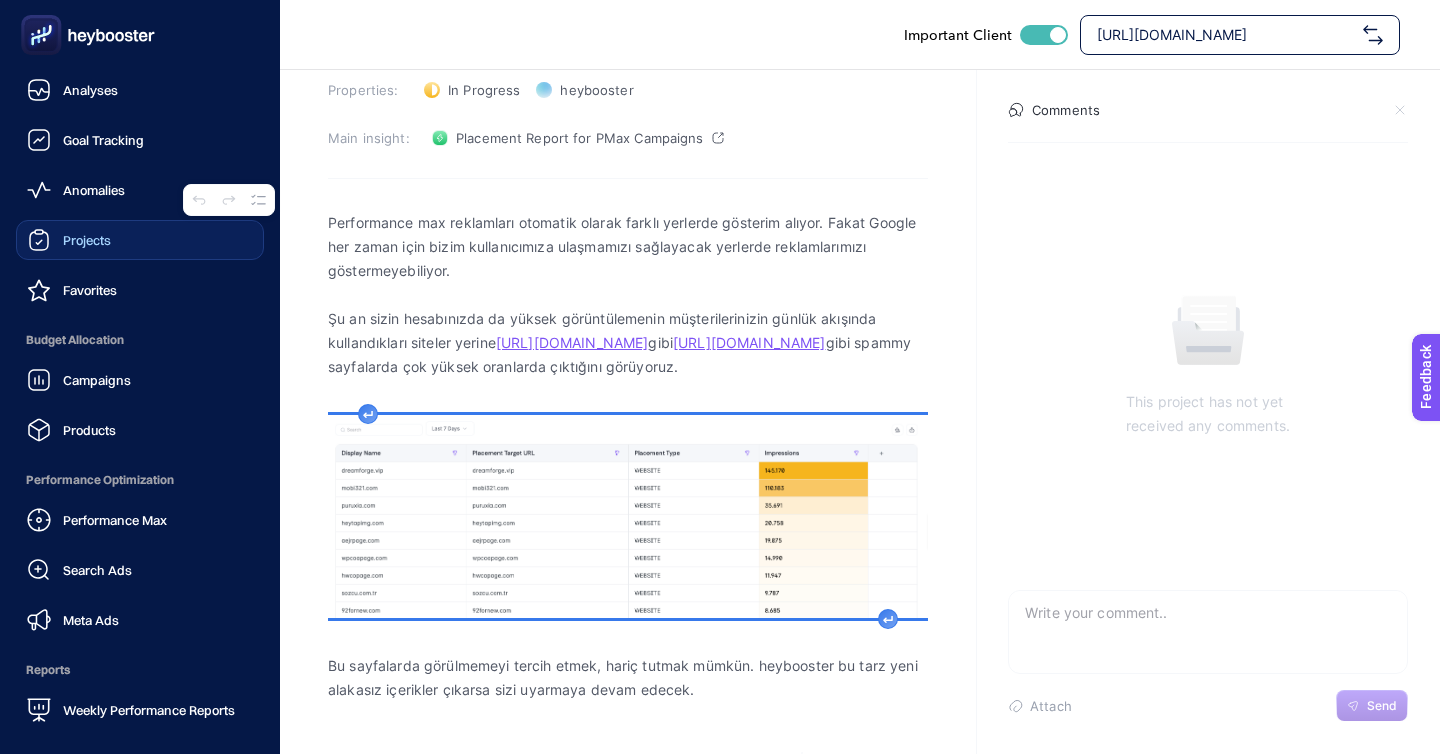 click on "Performance Max Search Ads Meta Ads" at bounding box center (140, 570) 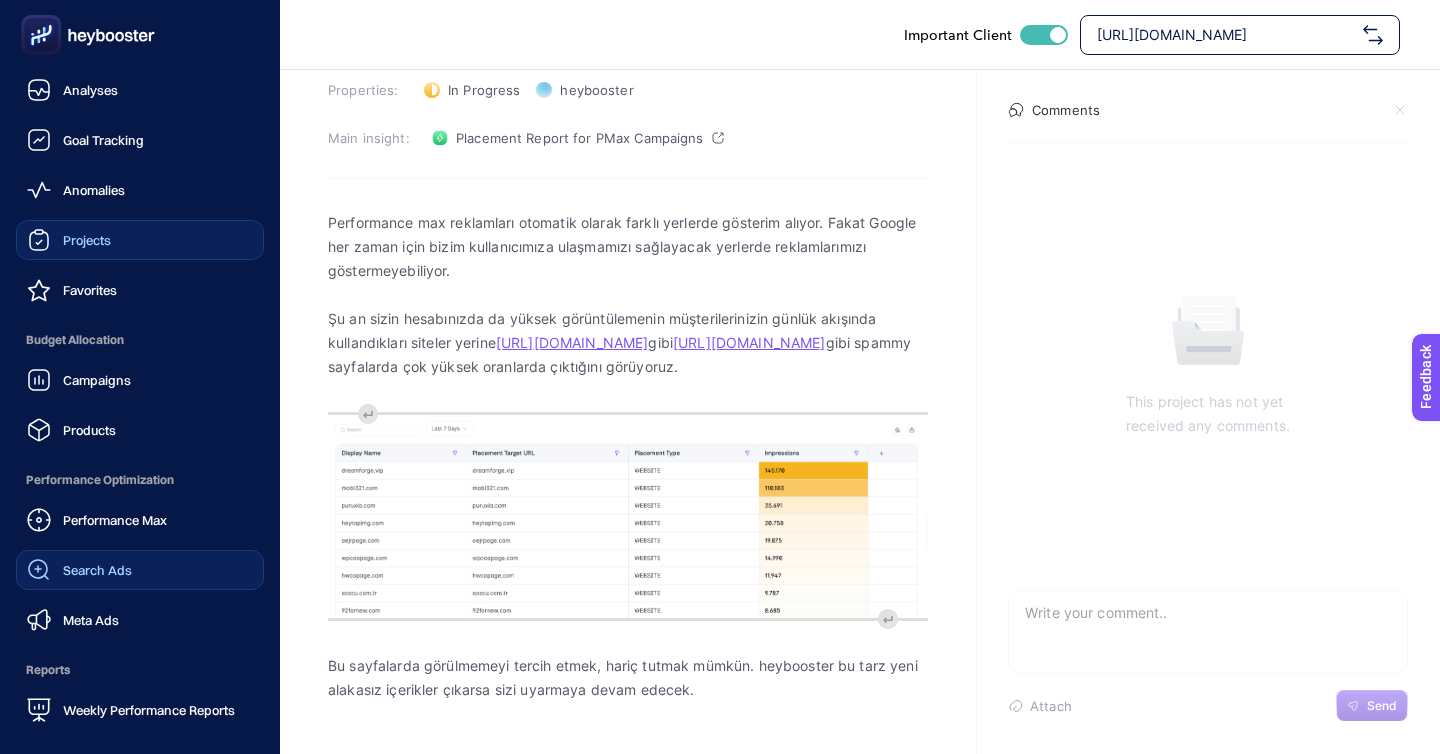 click on "Search Ads" 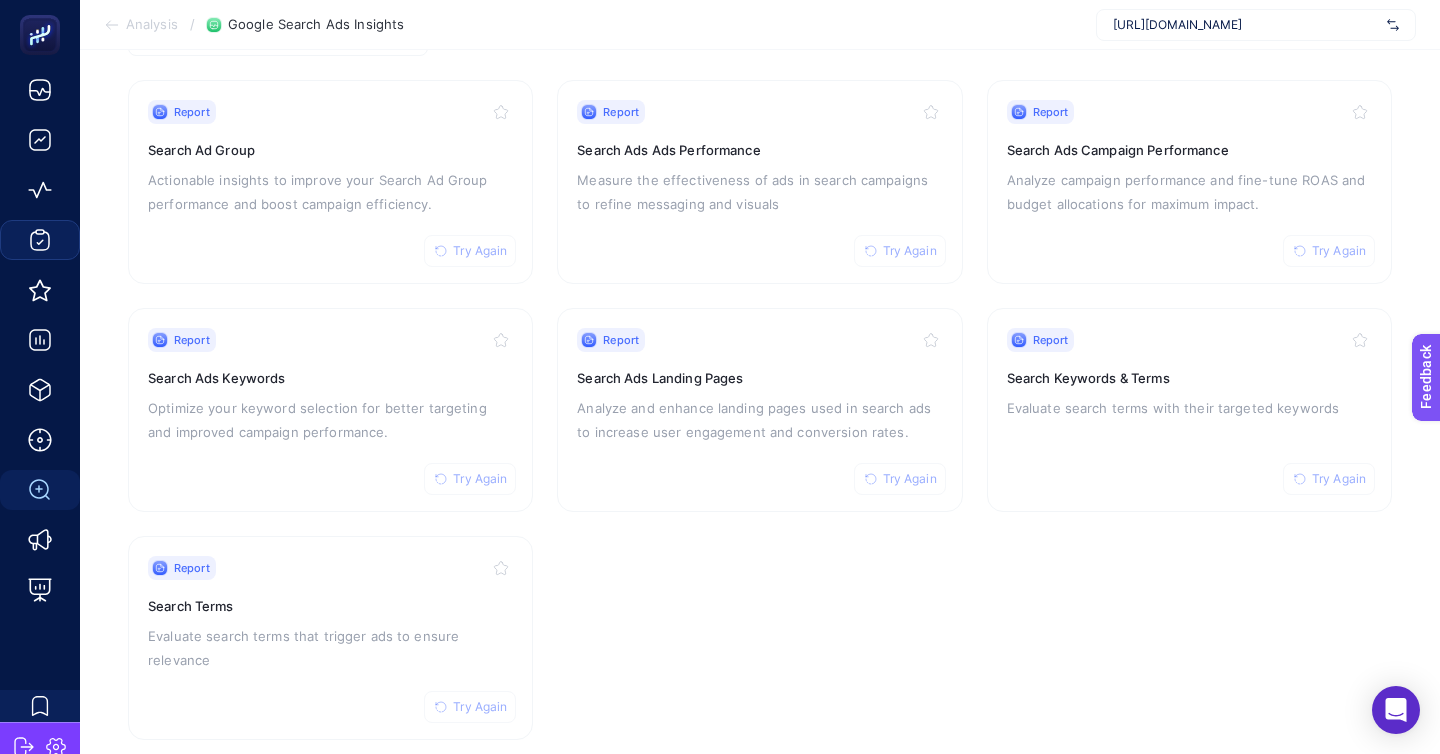 scroll, scrollTop: 172, scrollLeft: 0, axis: vertical 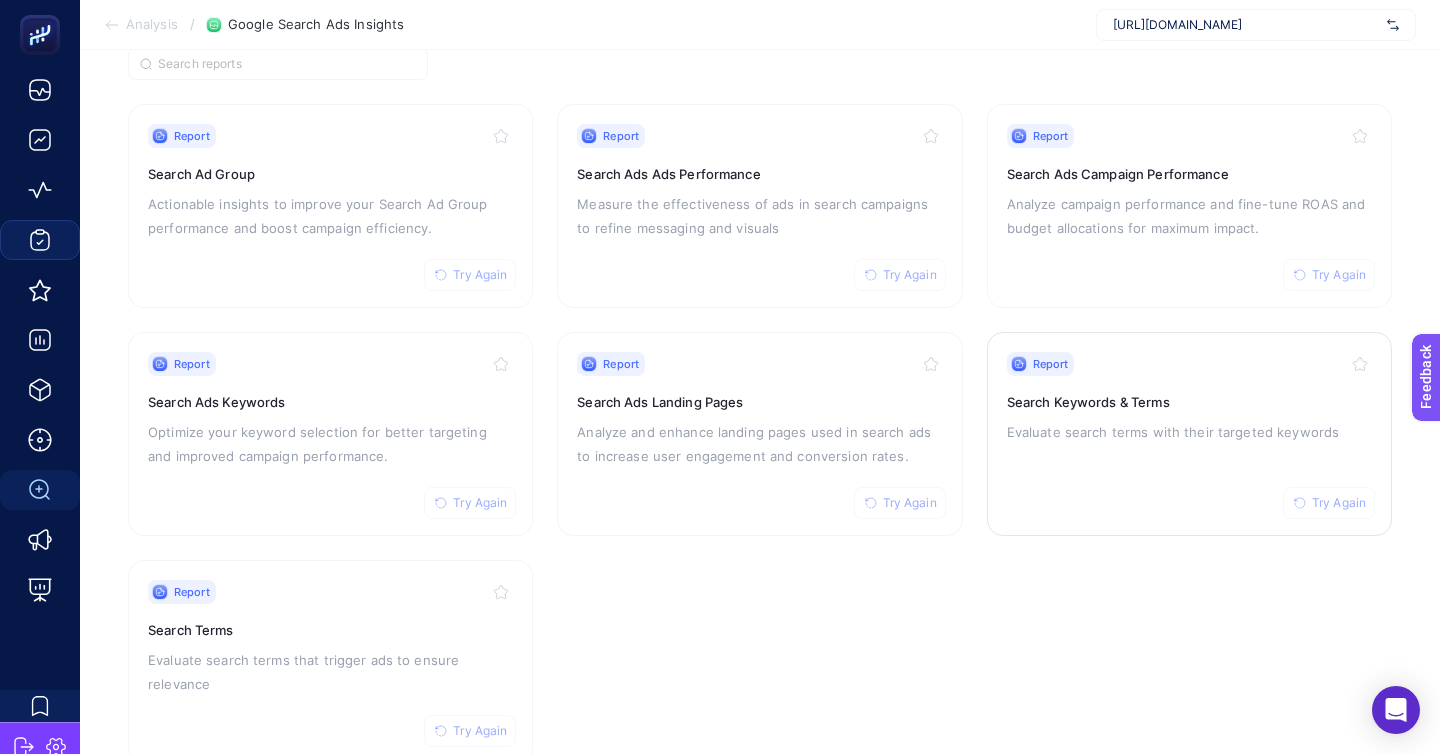 click on "Report Try Again Search Keywords & Terms Evaluate search terms with their targeted keywords" at bounding box center [1189, 434] 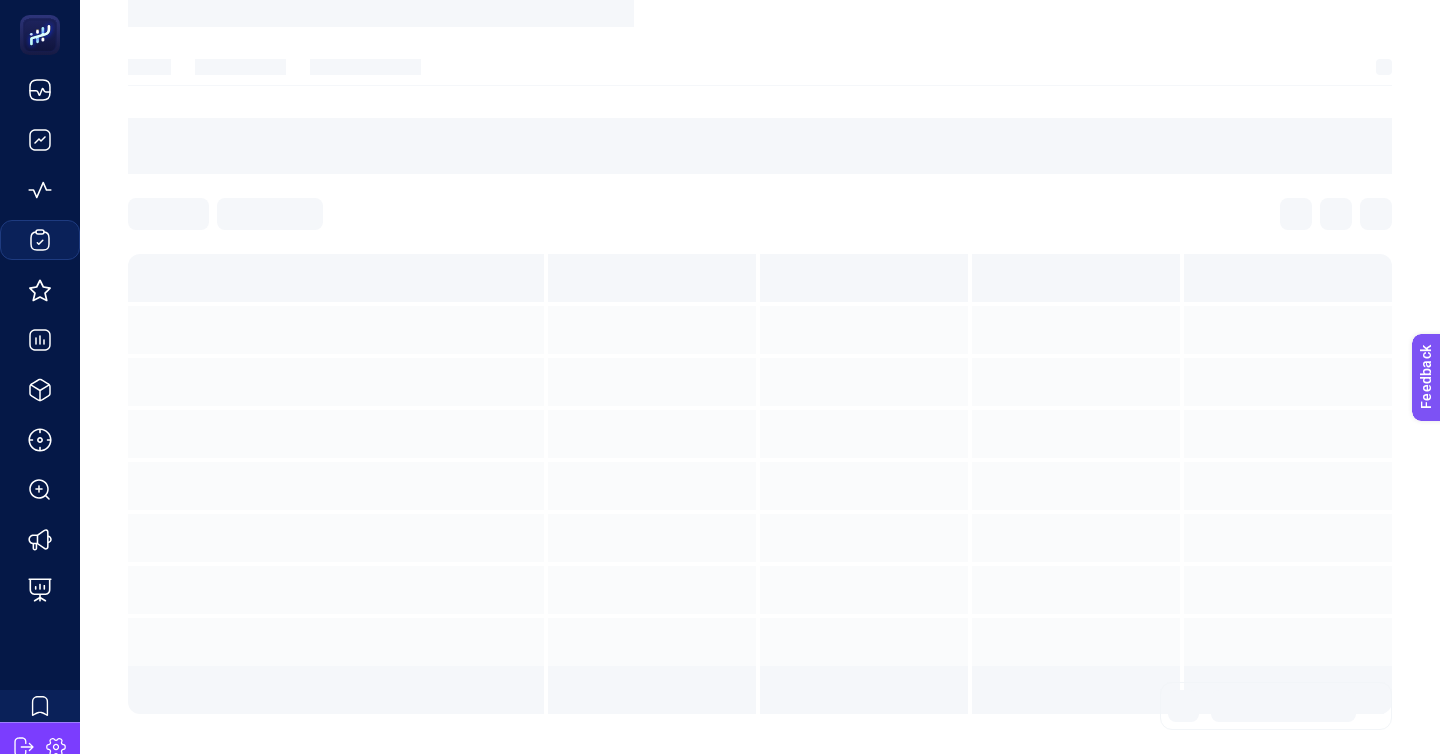 scroll, scrollTop: 0, scrollLeft: 0, axis: both 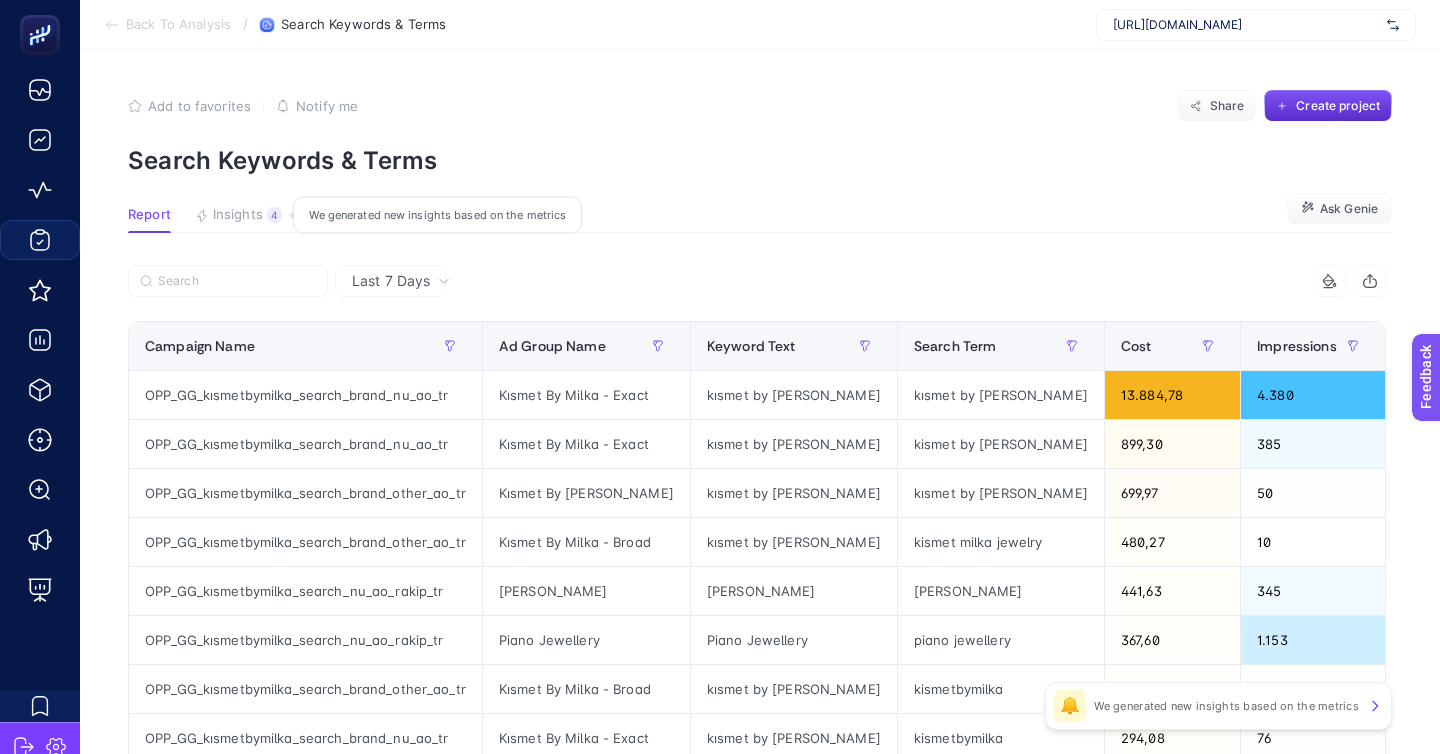 click on "Insights" at bounding box center (238, 215) 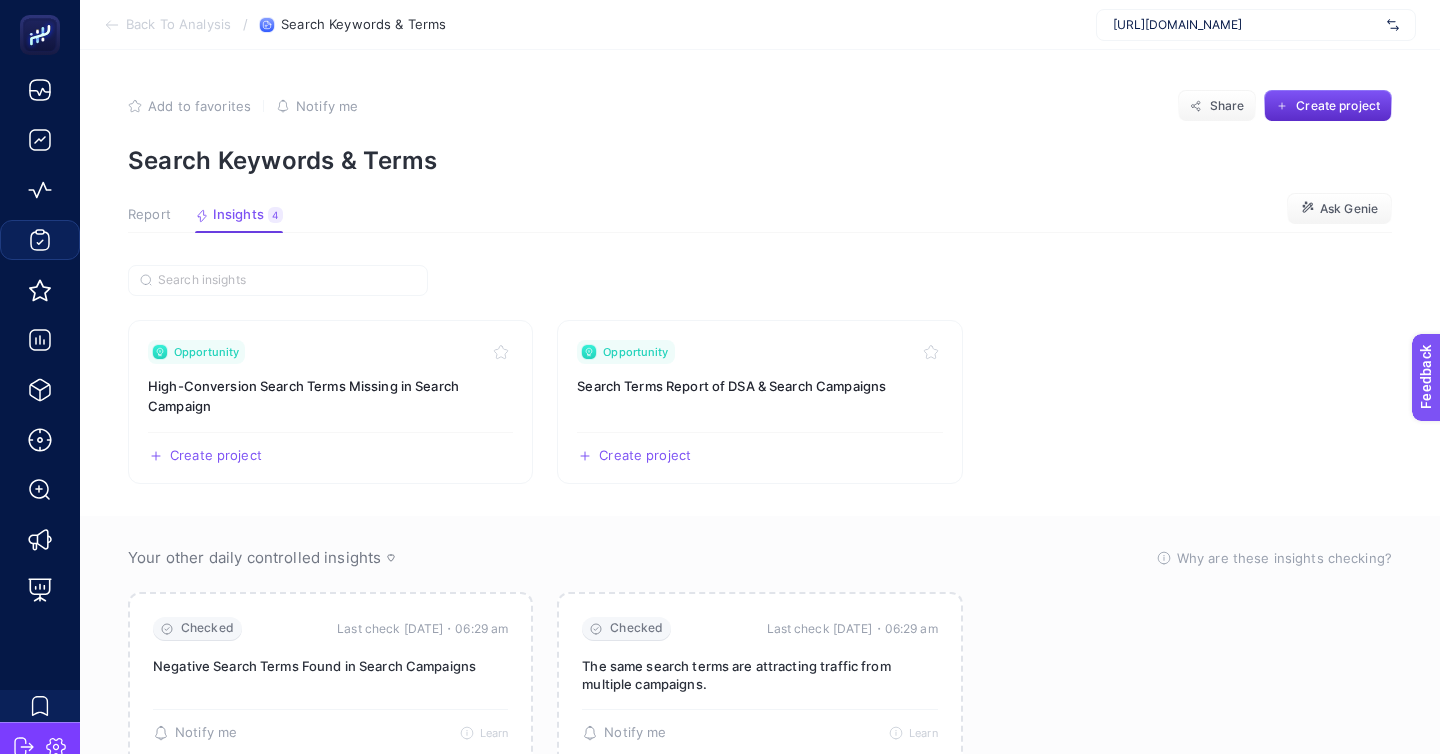 click on "Report" at bounding box center [149, 215] 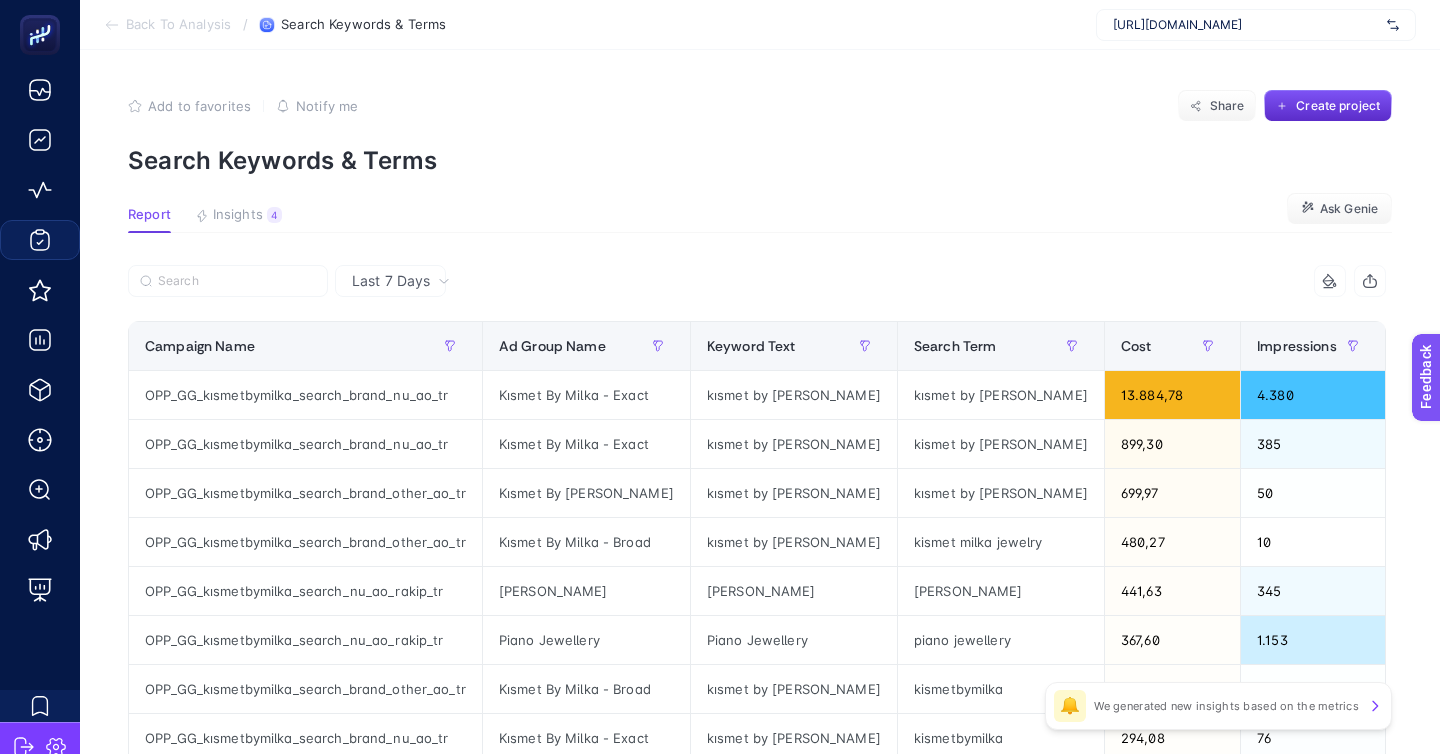 click on "Add to favorites false Notify me Share Create project Search Keywords & Terms" at bounding box center (760, 132) 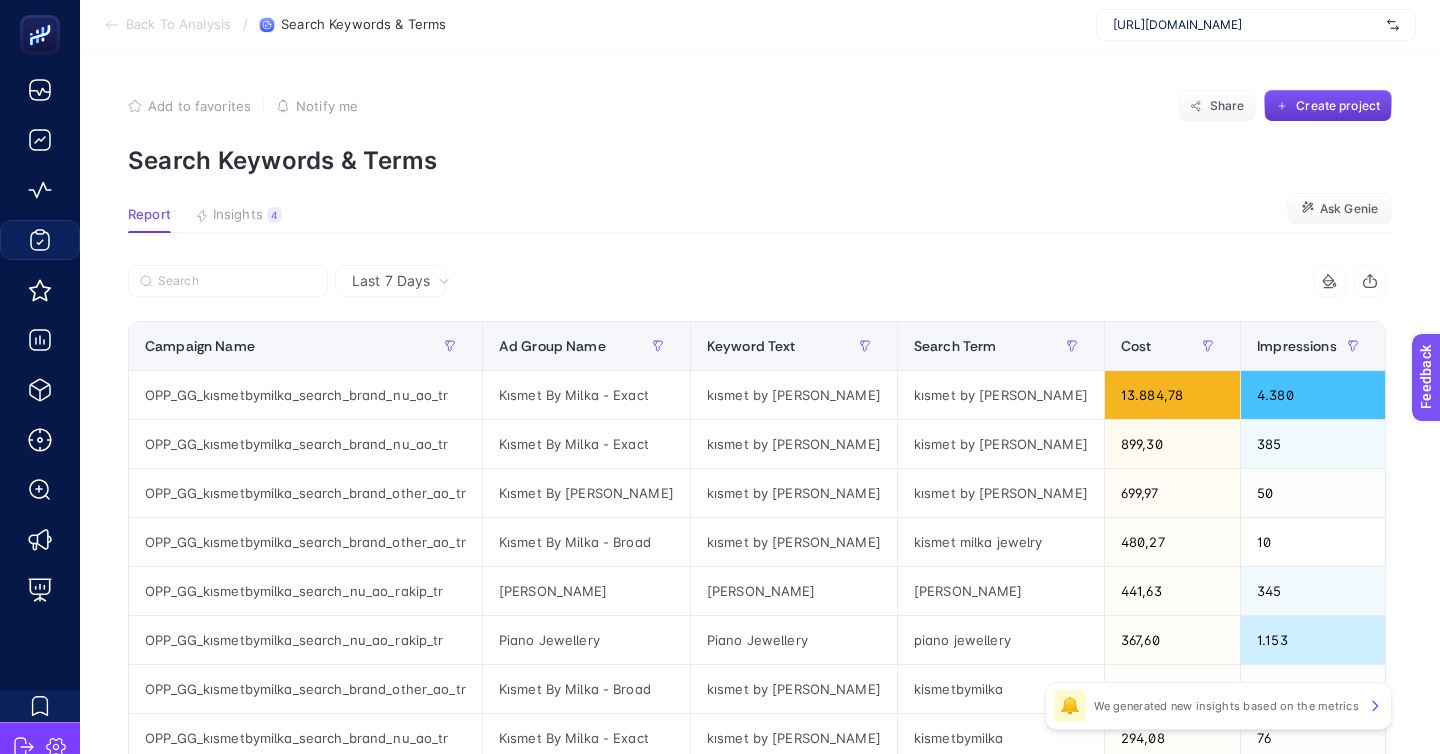 click on "Create project" at bounding box center [1328, 106] 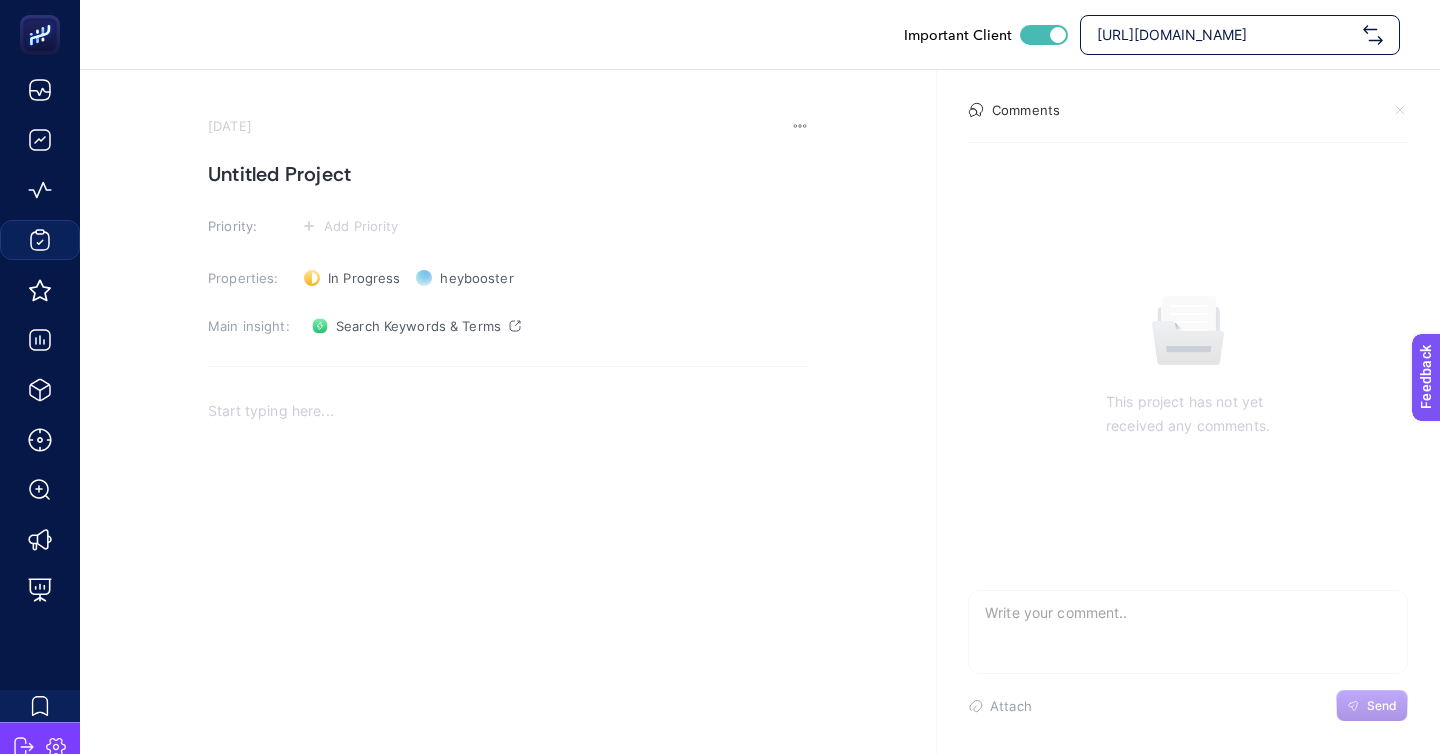 click at bounding box center [508, 586] 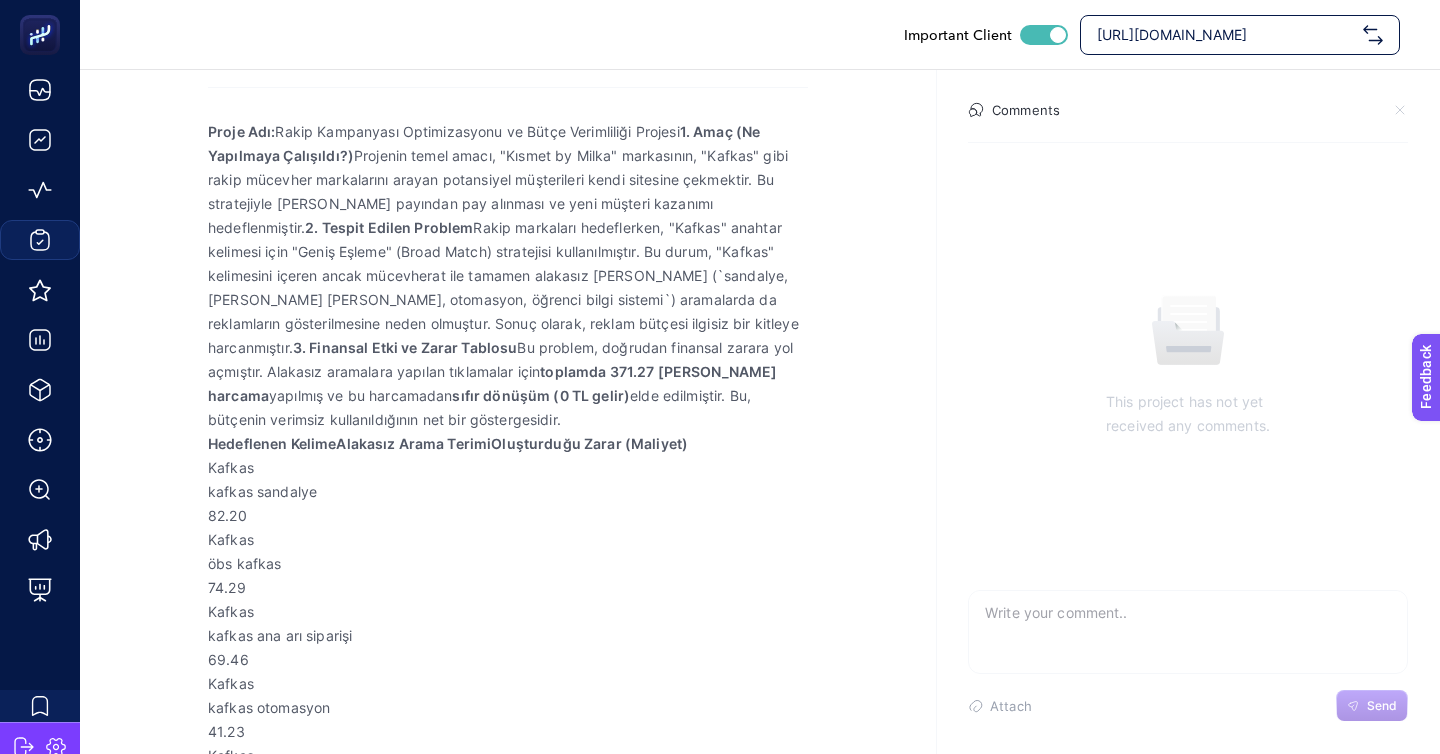 scroll, scrollTop: 284, scrollLeft: 0, axis: vertical 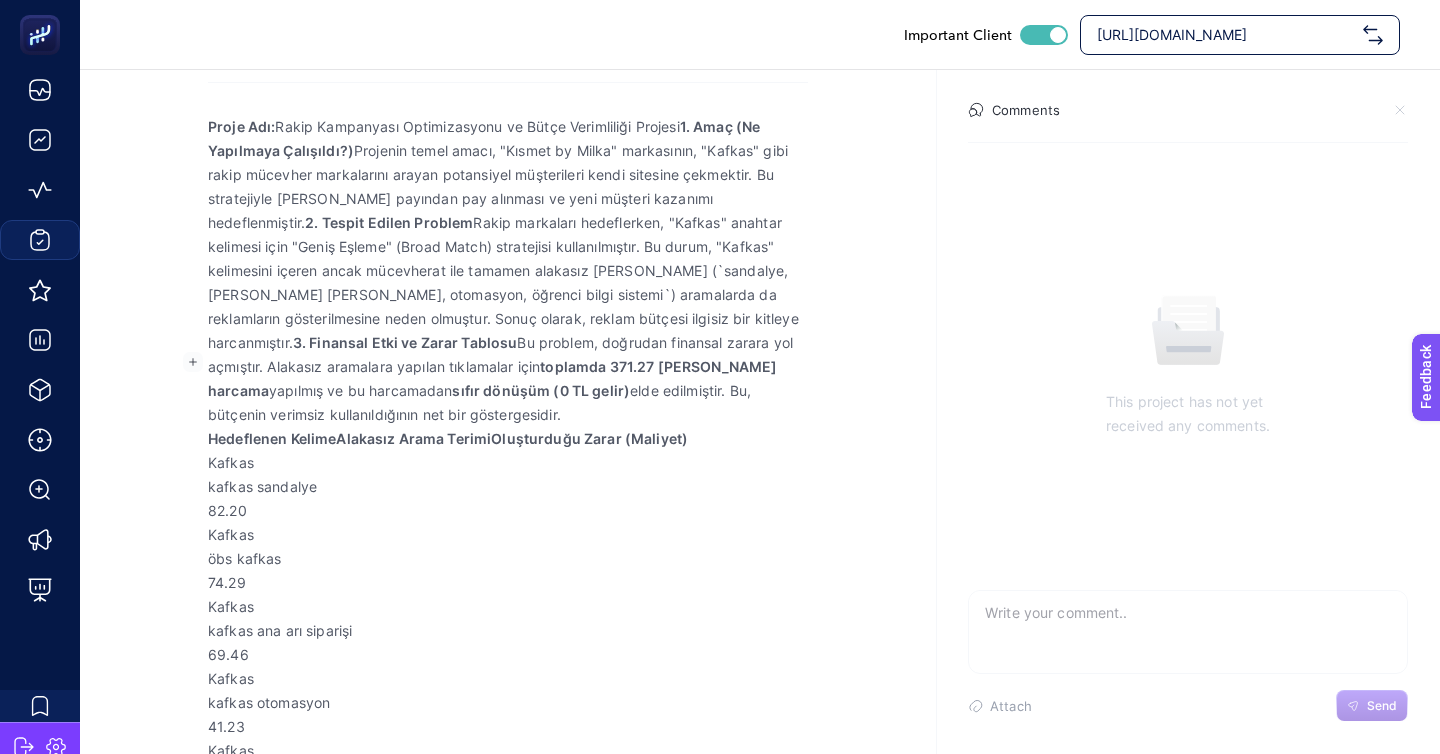 click on "Hedeflenen KelimeAlakasız Arama TerimiOluşturduğu Zarar (Maliyet)" at bounding box center (508, 439) 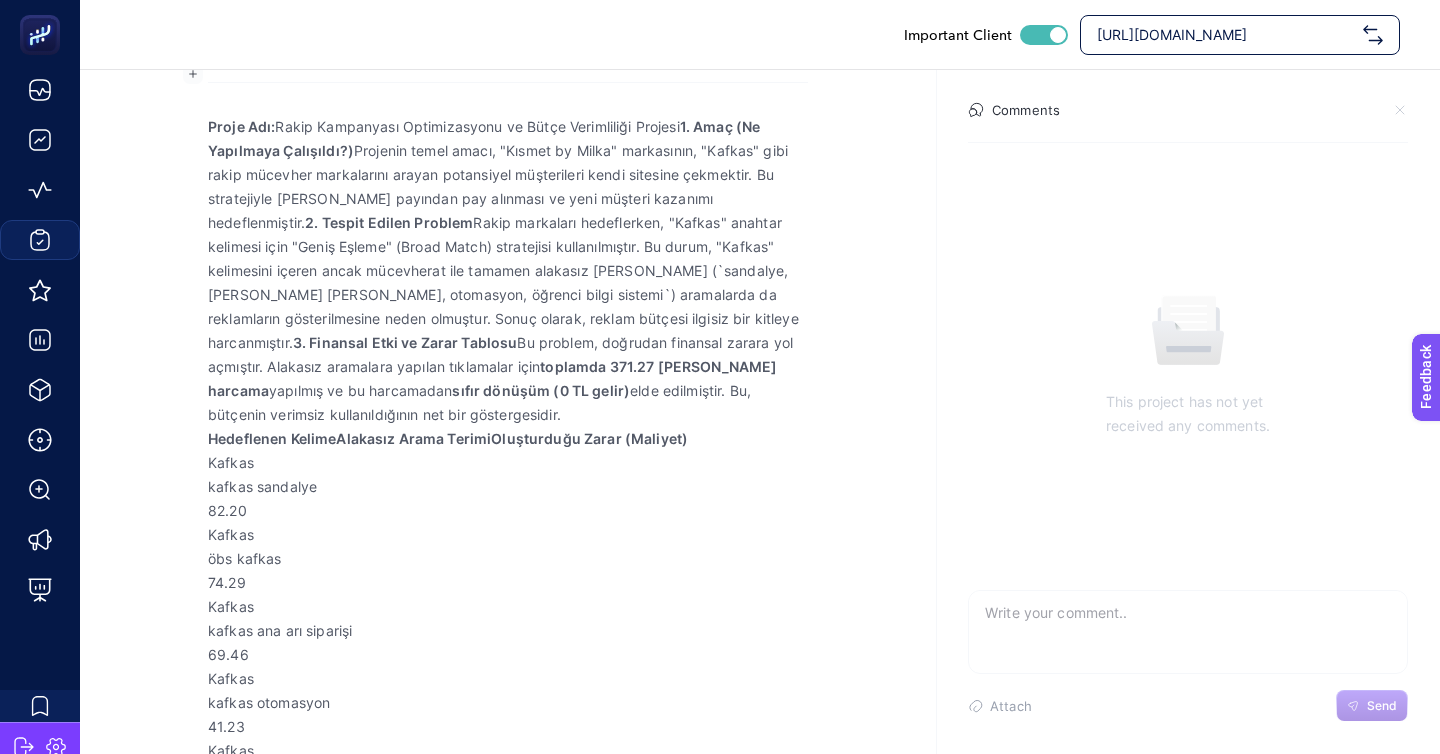 click on "Proje Adı:  Rakip Kampanyası Optimizasyonu ve Bütçe Verimliliği Projesi 1. Amaç (Ne Yapılmaya Çalışıldı?) Projenin temel amacı, "Kısmet by Milka" markasının, "Kafkas" gibi rakip mücevher markalarını arayan potansiyel müşterileri kendi sitesine çekmektir. Bu stratejiyle [PERSON_NAME] payından pay alınması ve yeni müşteri kazanımı hedeflenmiştir. 2. Tespit Edilen Problem Rakip markaları hedeflerken, "Kafkas" anahtar kelimesi için "Geniş Eşleme" (Broad Match) stratejisi kullanılmıştır. Bu durum, "Kafkas" kelimesini içeren ancak mücevherat ile tamamen alakasız [PERSON_NAME] (`sandalye, [PERSON_NAME] [PERSON_NAME], otomasyon, öğrenci bilgi sistemi`) aramalarda da reklamların gösterilmesine neden olmuştur. Sonuç olarak, reklam bütçesi ilgisiz bir kitleye harcanmıştır. 3. Finansal Etki ve Zarar Tablosu Bu problem, doğrudan finansal zarara yol açmıştır. Alakasız aramalara yapılan tıklamalar için  toplamda 371.27 [PERSON_NAME] harcama  yapılmış ve bu harcamadan" at bounding box center (508, 271) 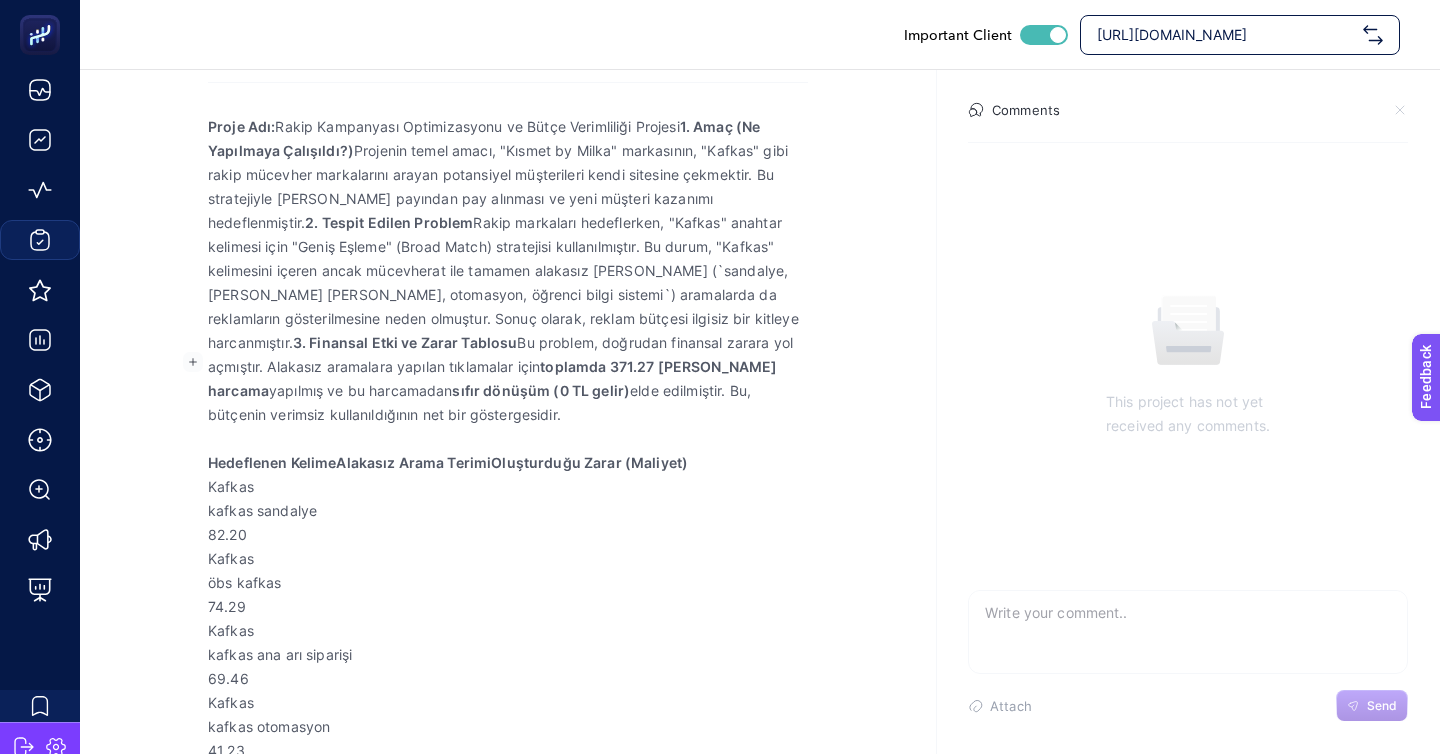 click on "3. Finansal Etki ve Zarar Tablosu" at bounding box center (405, 342) 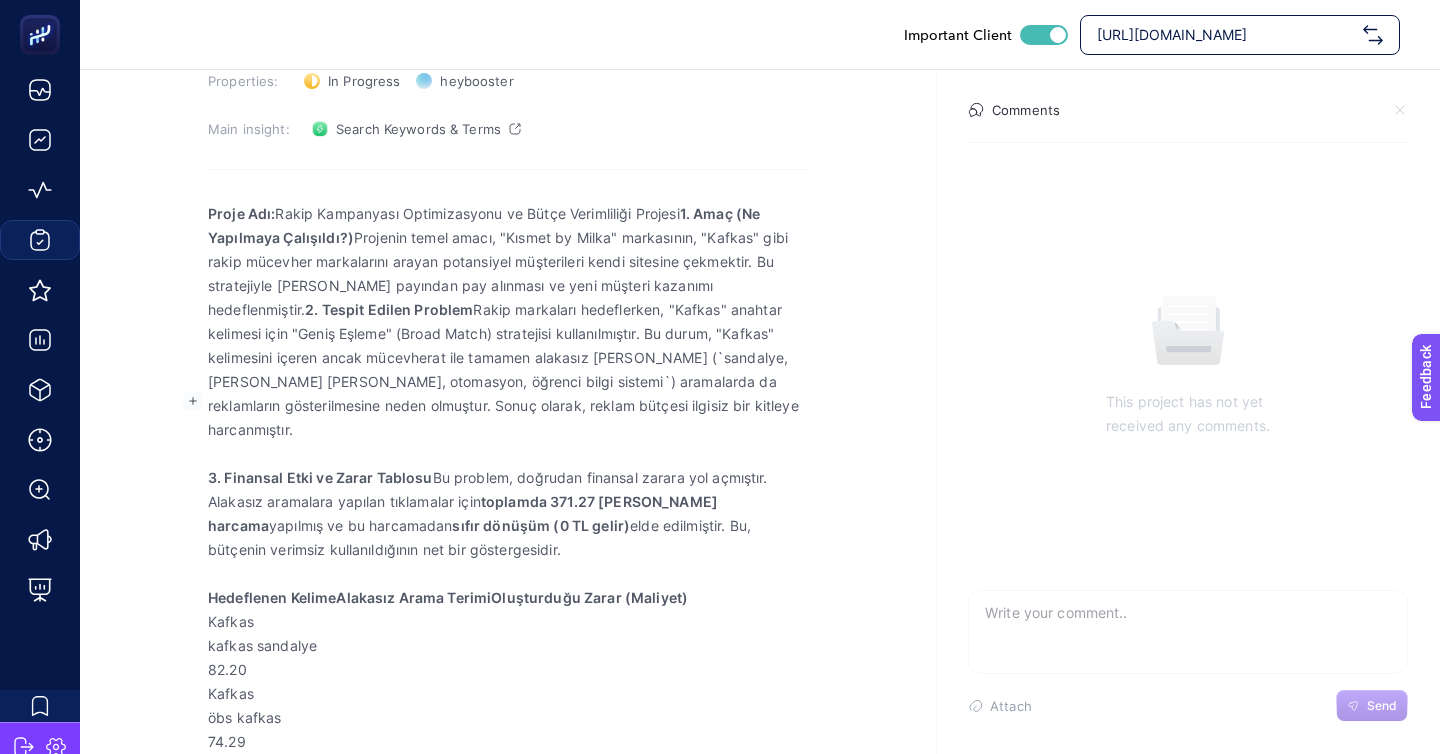 scroll, scrollTop: 161, scrollLeft: 0, axis: vertical 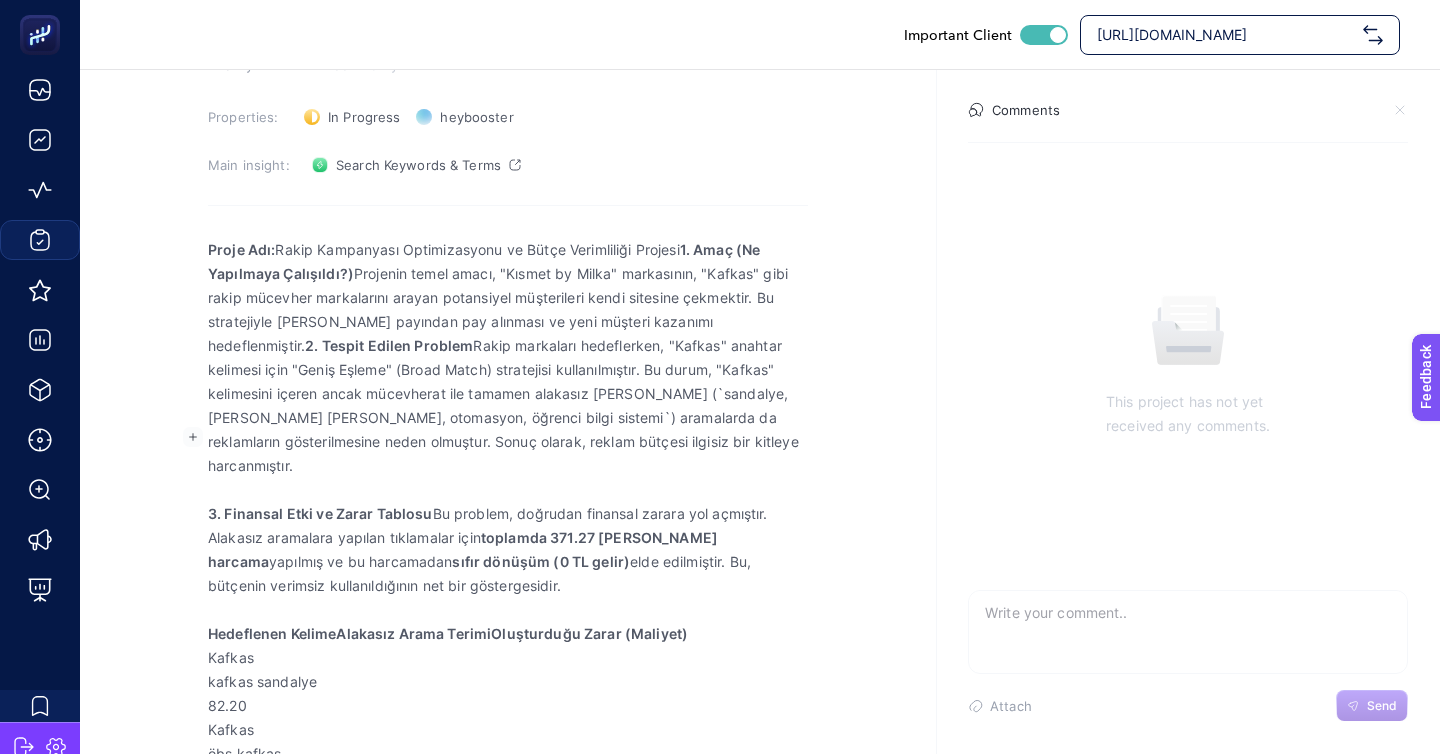 click on "1. Amaç (Ne Yapılmaya Çalışıldı?)" at bounding box center (484, 261) 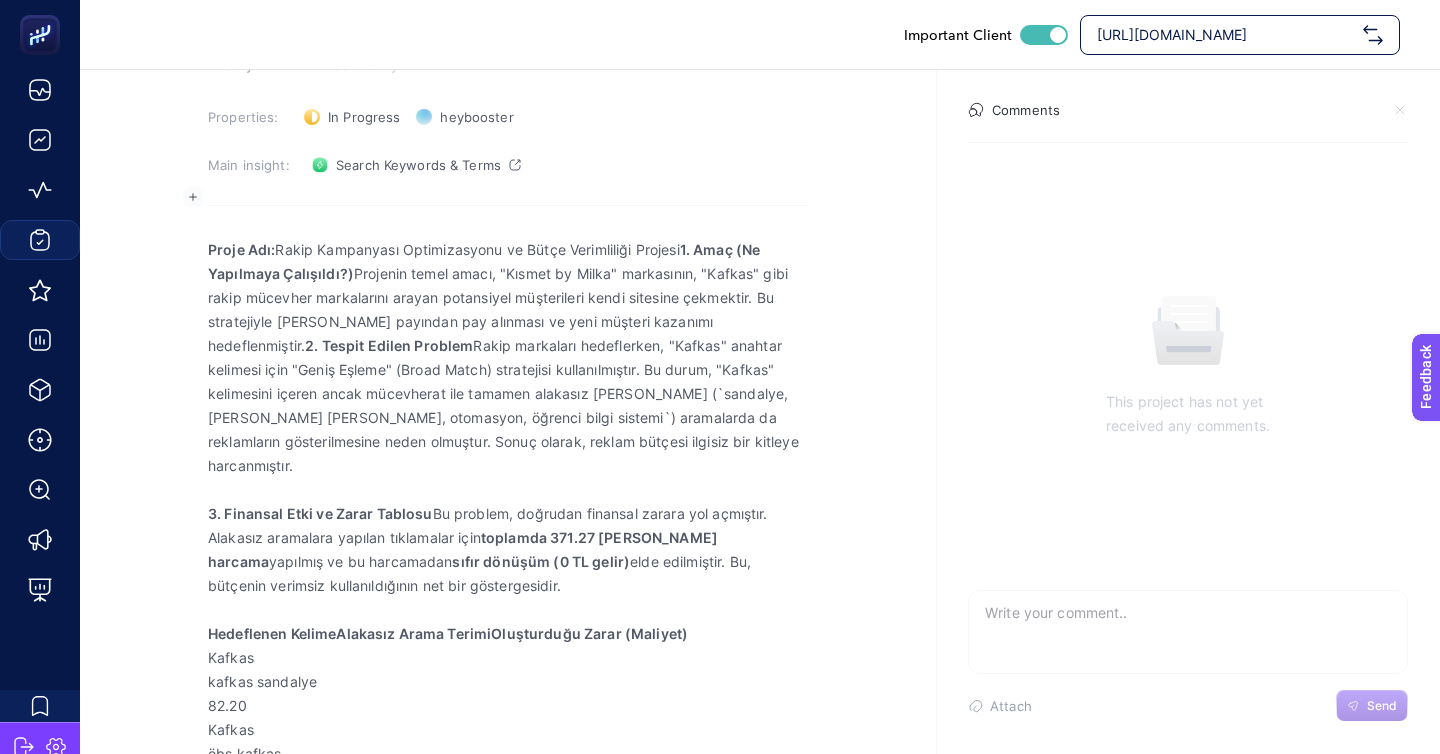 click on "1. Amaç (Ne Yapılmaya Çalışıldı?)" at bounding box center (484, 261) 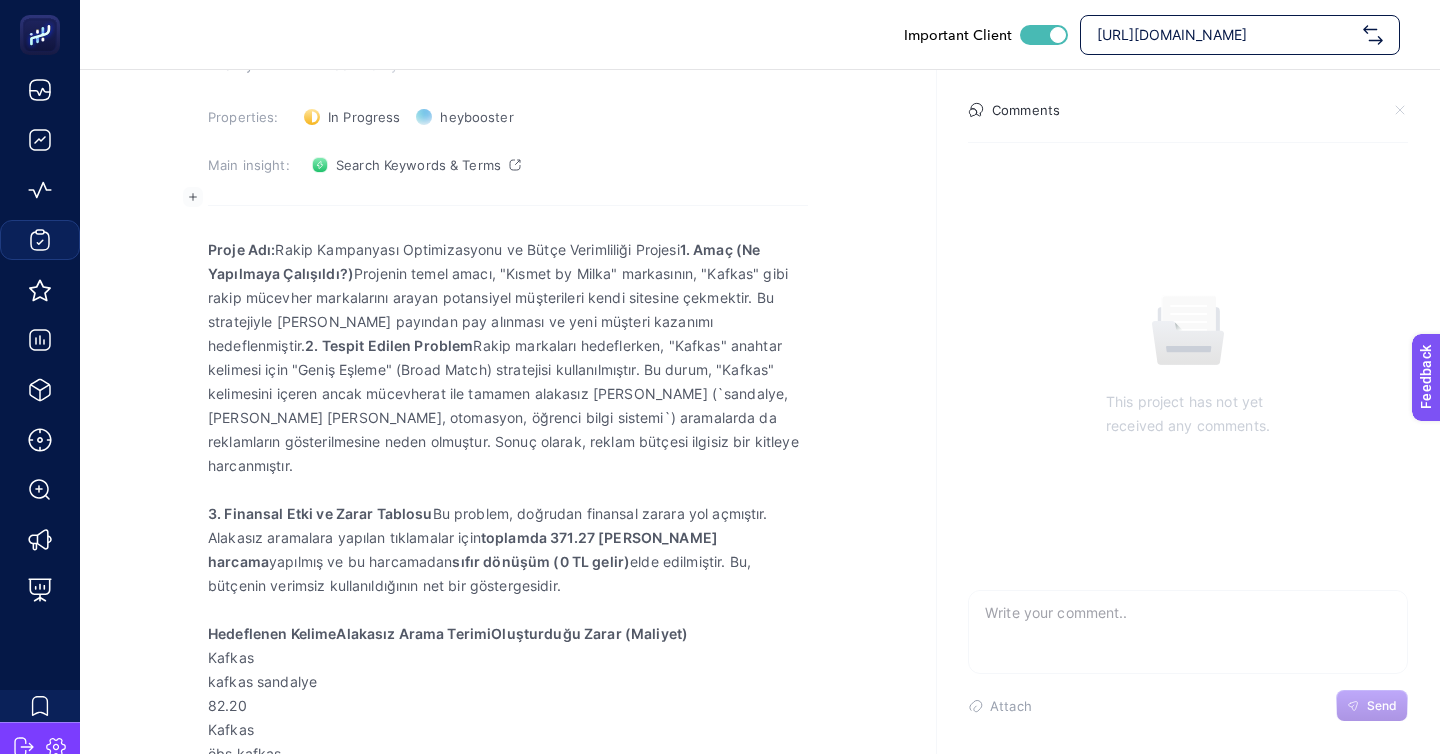 click on "1. Amaç (Ne Yapılmaya Çalışıldı?)" at bounding box center [484, 261] 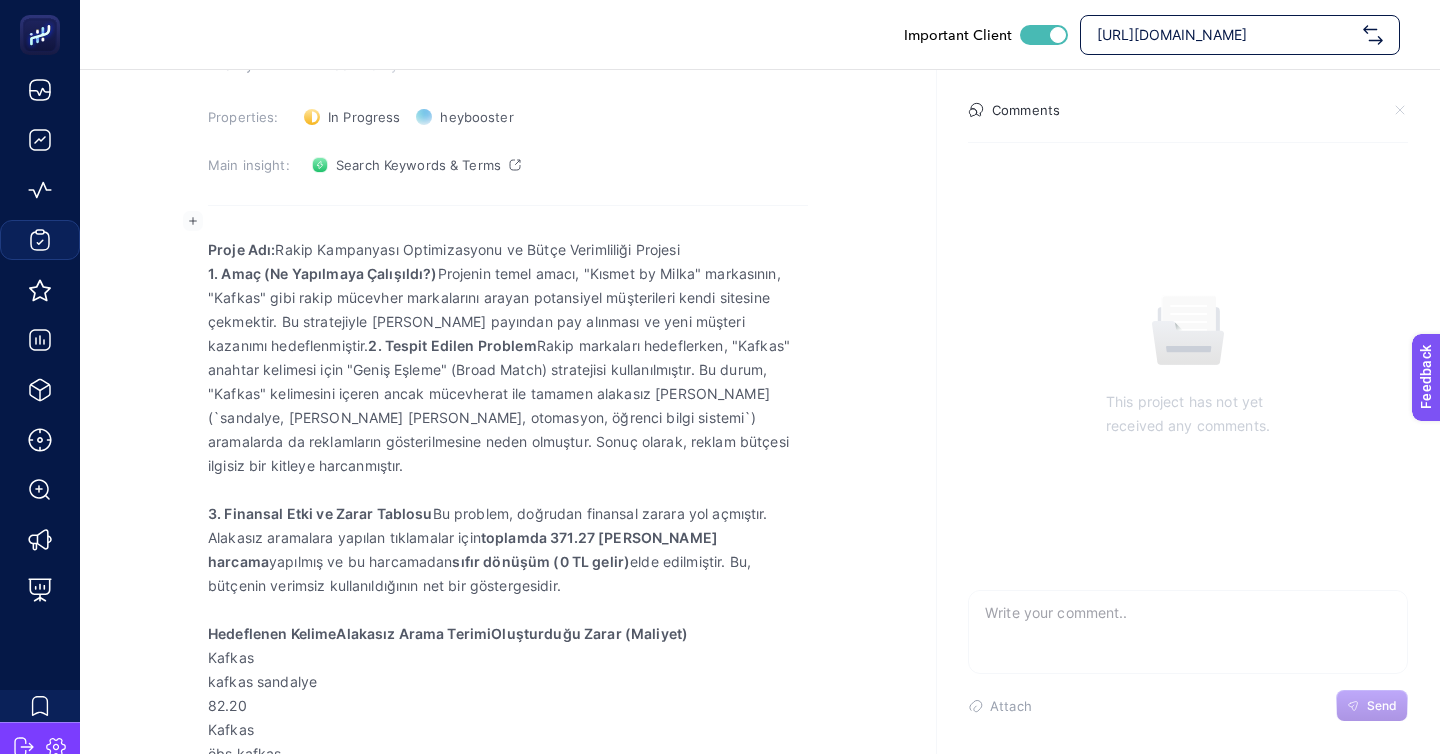 click on "2. Tespit Edilen Problem" at bounding box center [452, 345] 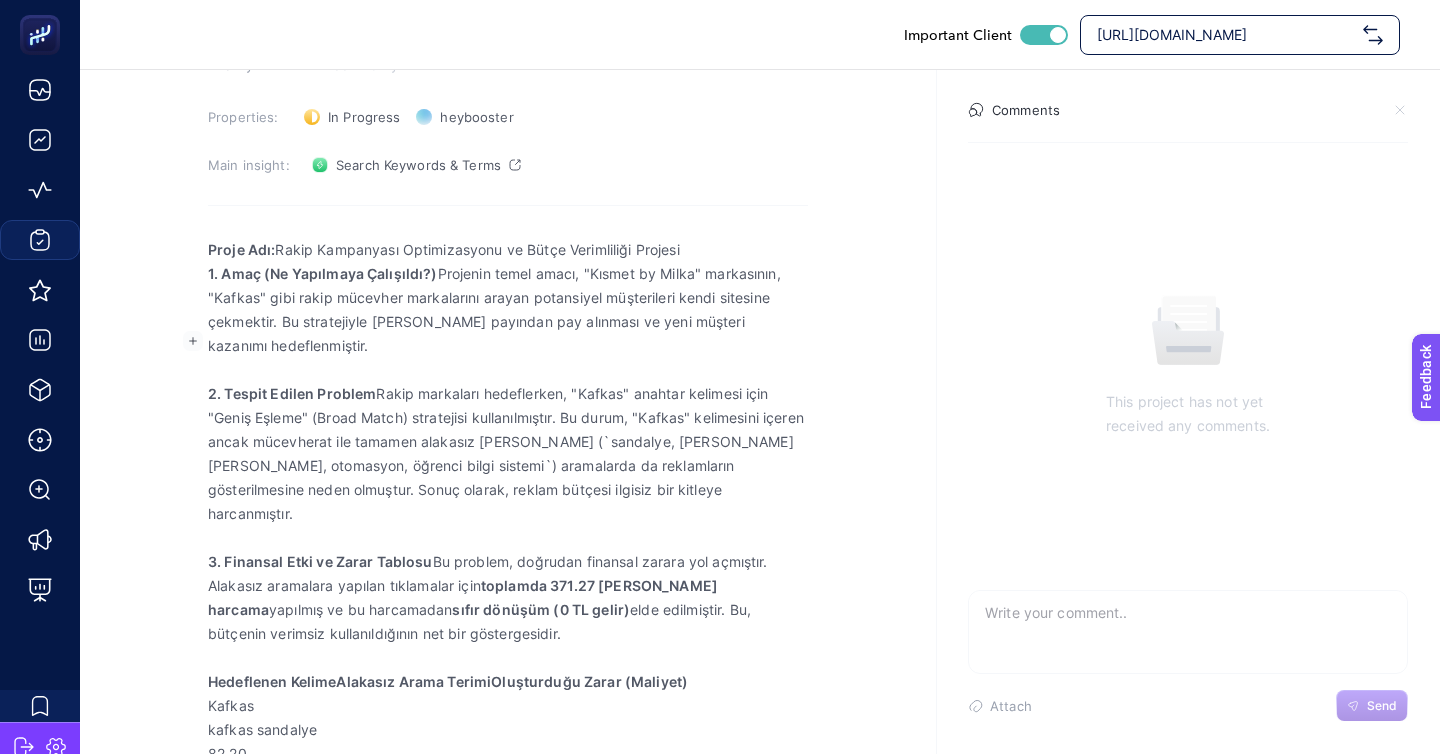 click on "2. Tespit Edilen Problem" at bounding box center (292, 393) 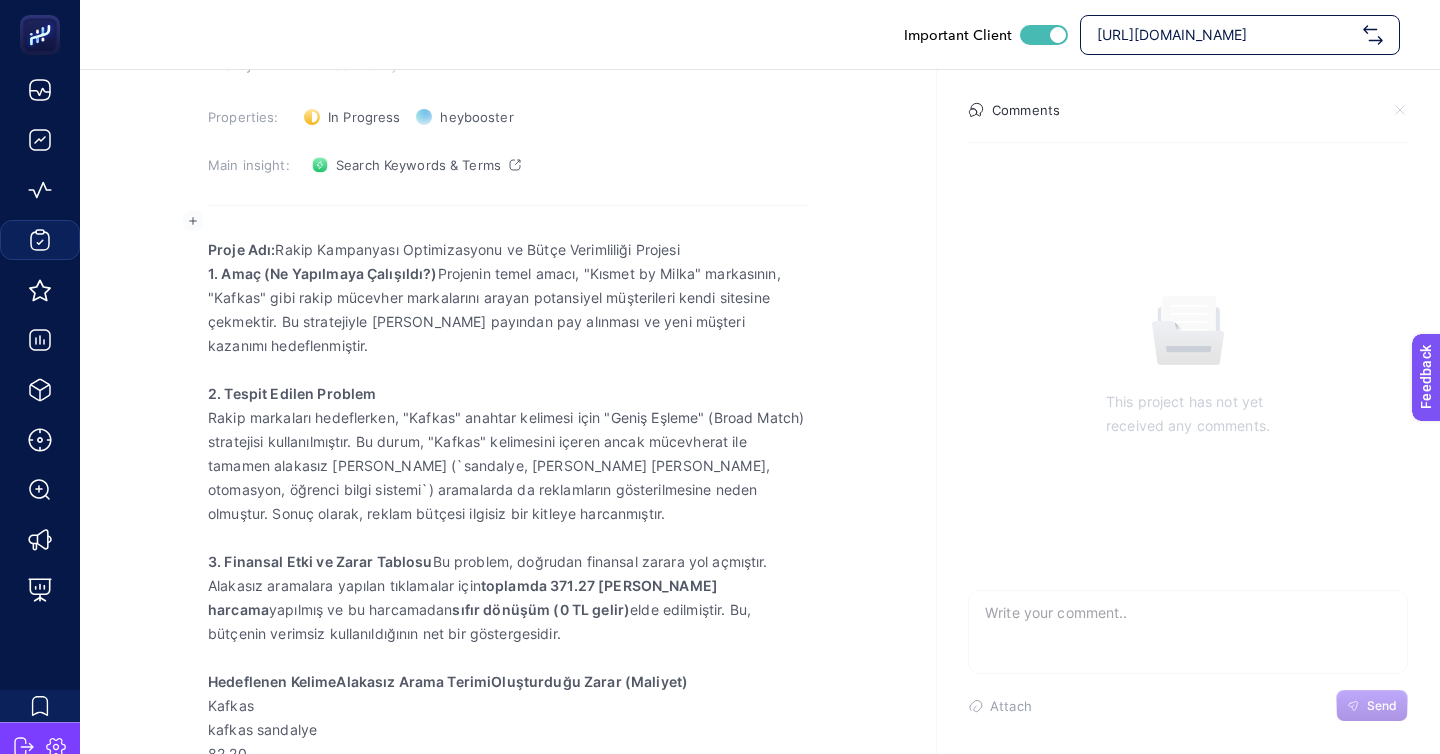click on "1. Amaç (Ne Yapılmaya Çalışıldı?) Projenin temel amacı, "Kısmet by Milka" markasının, "Kafkas" gibi rakip mücevher markalarını arayan potansiyel müşterileri kendi sitesine çekmektir. Bu stratejiyle [PERSON_NAME] payından pay alınması ve yeni müşteri kazanımı hedeflenmiştir." at bounding box center (508, 310) 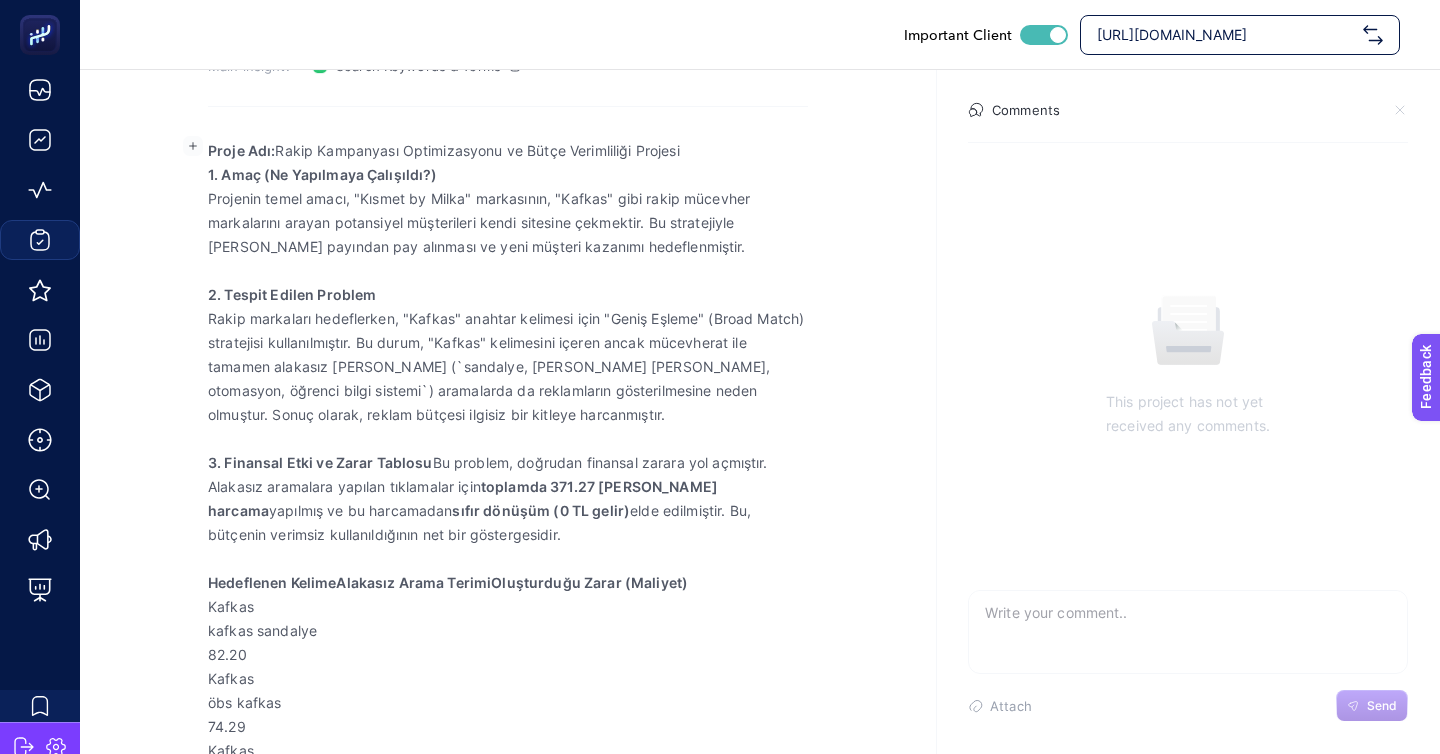 scroll, scrollTop: 263, scrollLeft: 0, axis: vertical 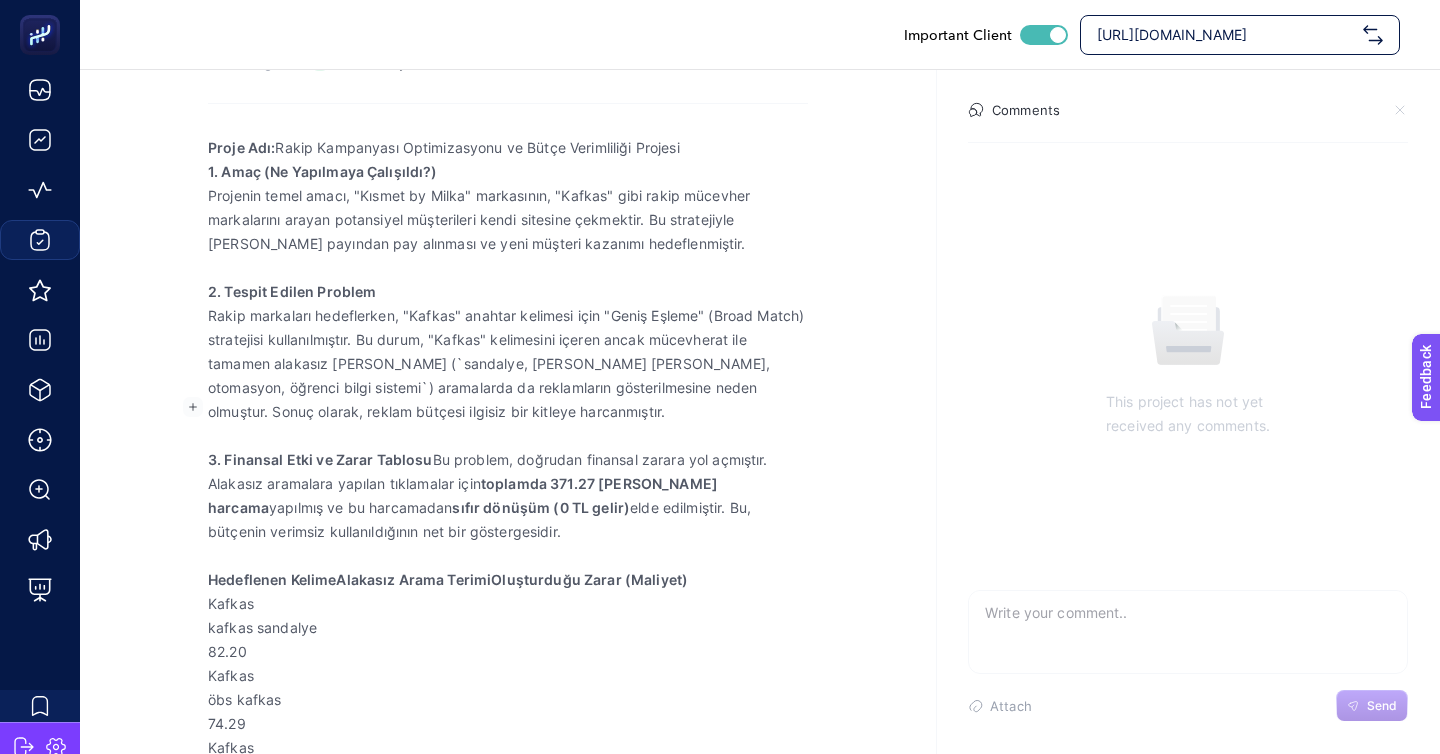 click on "3. Finansal Etki ve Zarar Tablosu Bu problem, doğrudan finansal zarara yol açmıştır. Alakasız aramalara yapılan tıklamalar için  toplamda 371.27 [PERSON_NAME] harcama  yapılmış ve bu harcamadan  sıfır dönüşüm (0 TL gelir)  elde edilmiştir. Bu, bütçenin verimsiz kullanıldığının net bir göstergesidir." at bounding box center [508, 496] 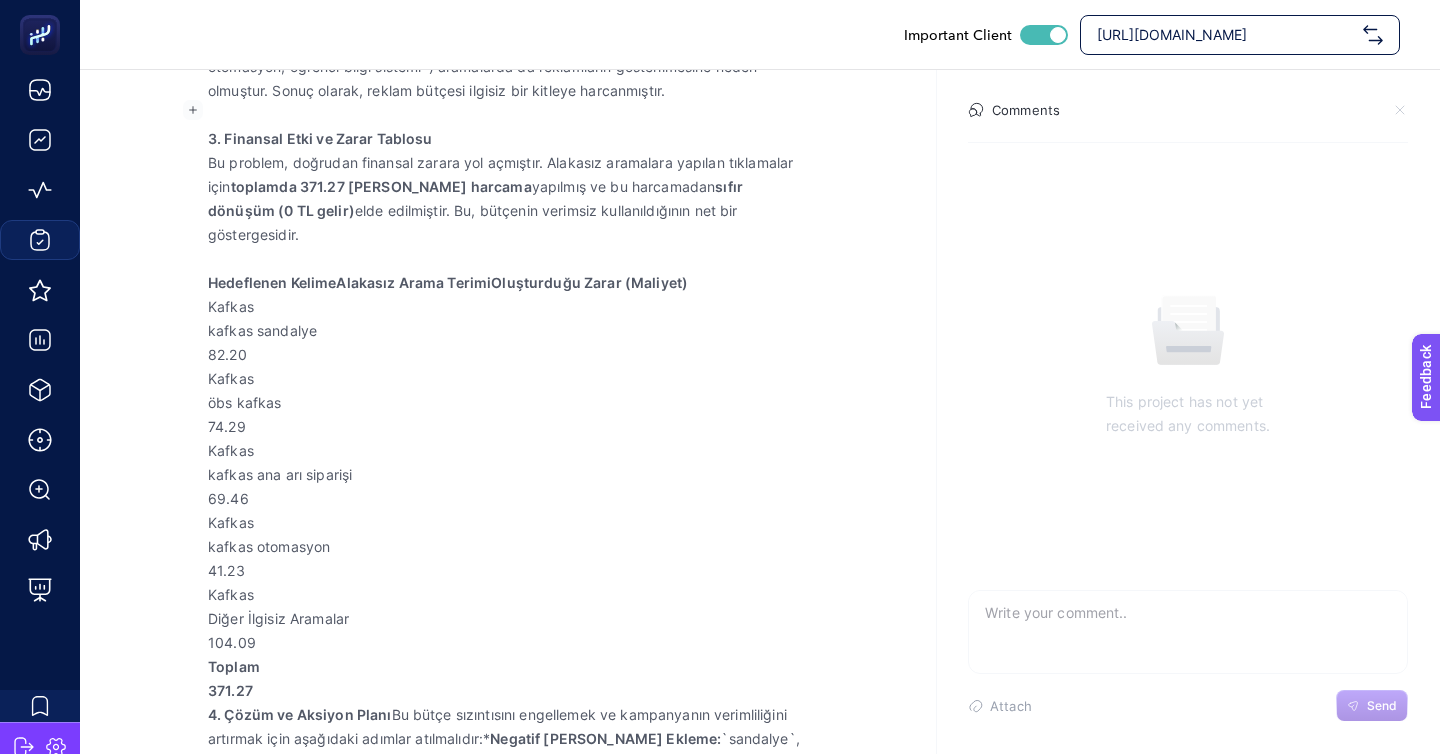 scroll, scrollTop: 585, scrollLeft: 0, axis: vertical 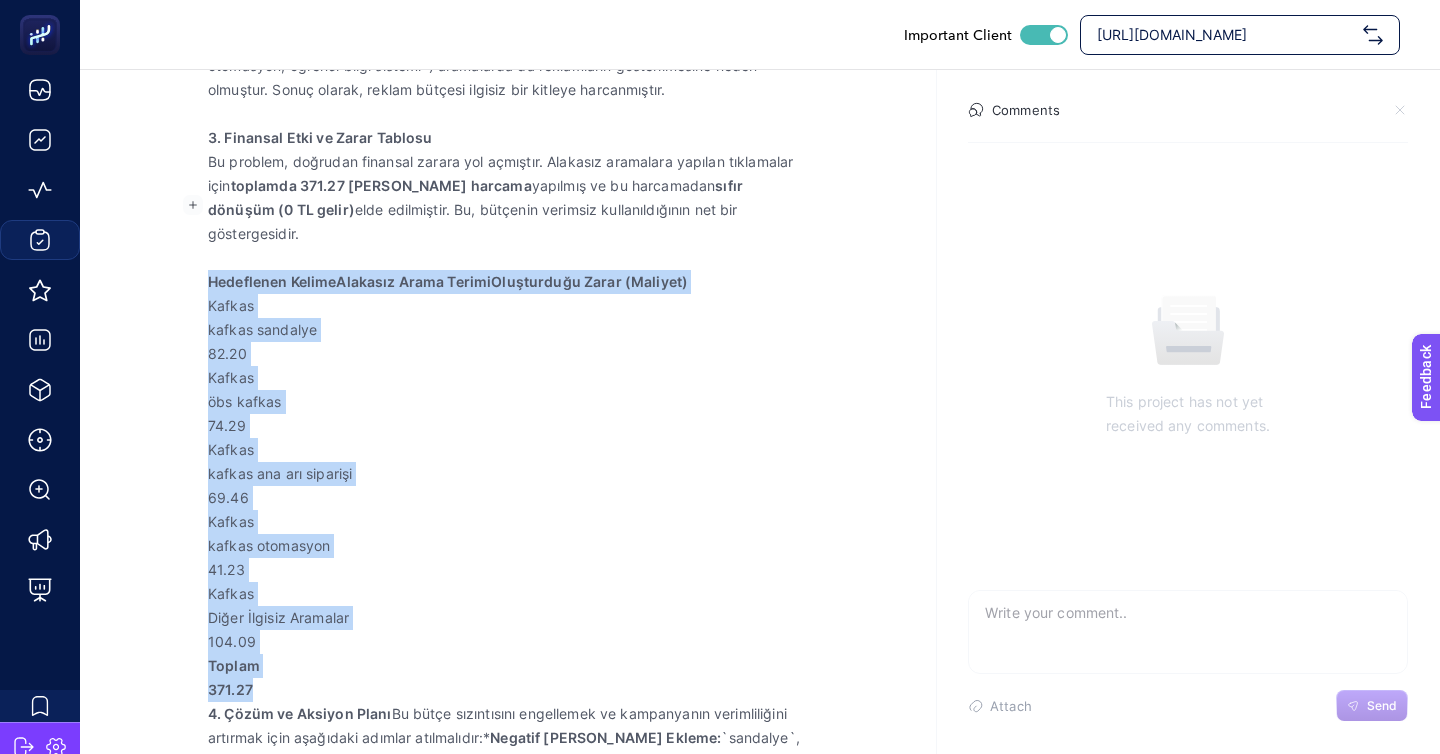 drag, startPoint x: 276, startPoint y: 604, endPoint x: 207, endPoint y: 199, distance: 410.83572 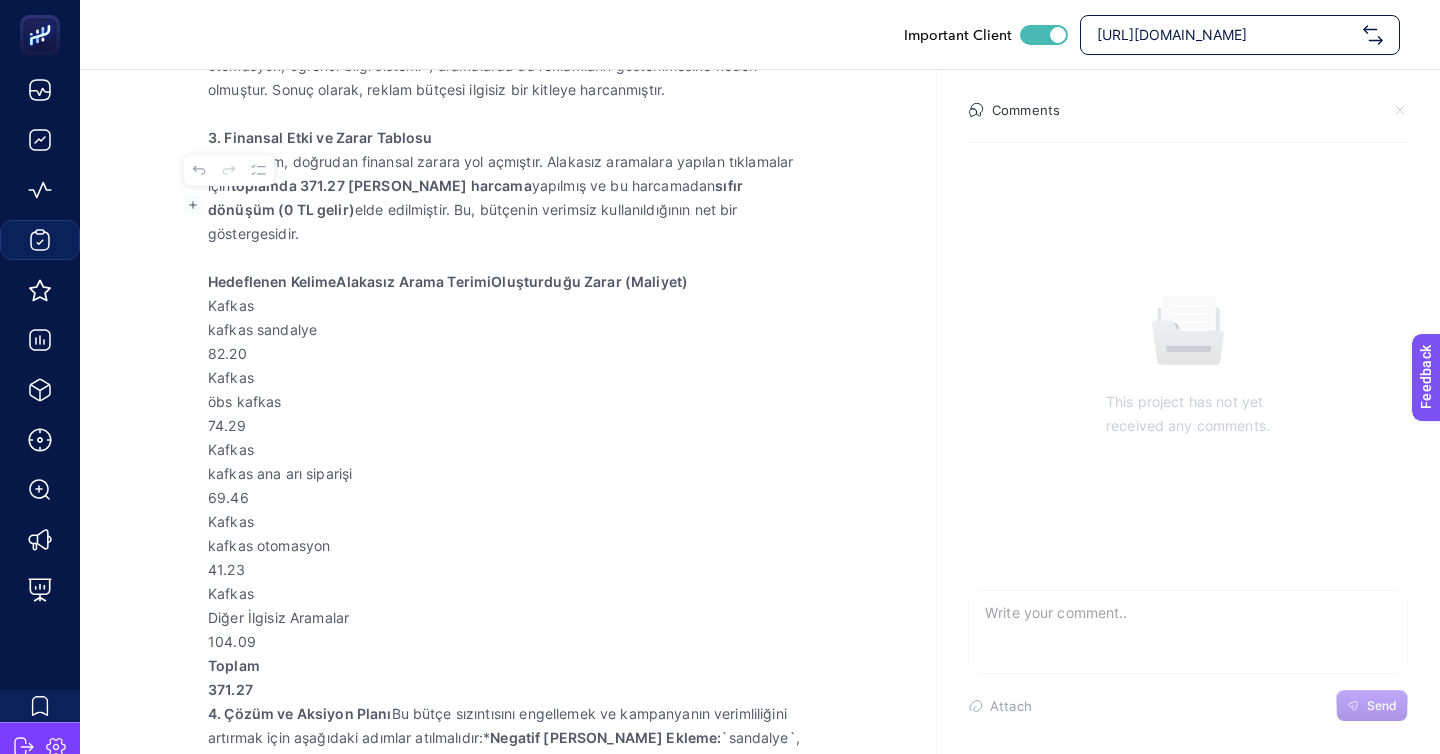 scroll, scrollTop: 325, scrollLeft: 0, axis: vertical 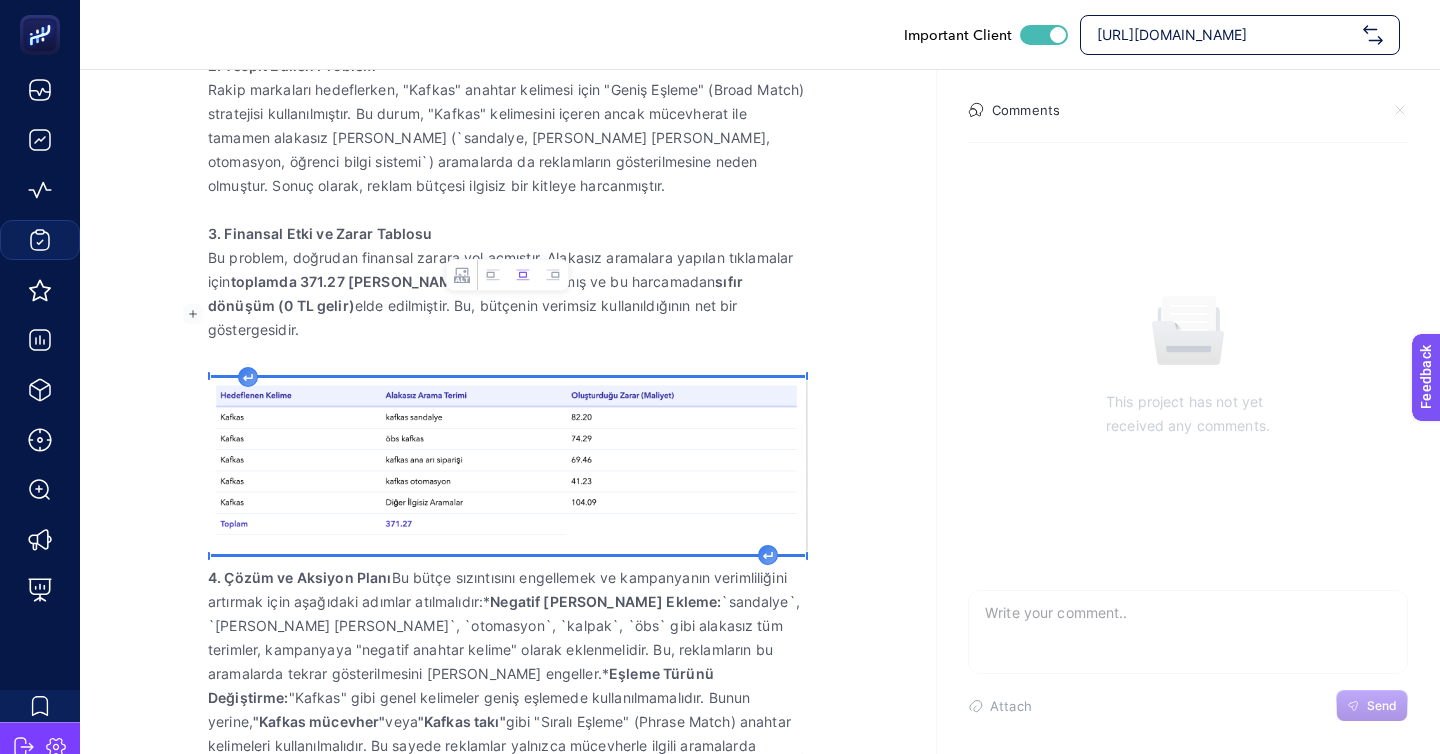 click on "4. Çözüm ve Aksiyon Planı Bu bütçe sızıntısını engellemek ve kampanyanın verimliliğini artırmak için aşağıdaki adımlar atılmalıdır:*  Negatif Anahtar Kelime Ekleme:  `sandalye`, `[PERSON_NAME] [PERSON_NAME]`, `otomasyon`, `kalpak`, `öbs` gibi alakasız tüm terimler, kampanyaya "negatif anahtar kelime" olarak eklenmelidir. Bu, reklamların bu aramalarda tekrar gösterilmesini [PERSON_NAME] engeller.*  Eşleme Türünü Değiştirme:  "Kafkas" gibi genel kelimeler geniş eşlemede kullanılmamalıdır. Bunun yerine,  "Kafkas mücevher"  veya  "Kafkas takı"  gibi "Sıralı Eşleme" (Phrase Match) anahtar kelimeleri kullanılmalıdır. Bu sayede reklamlar yalnızca mücevherle ilgili aramalarda tetiklenir.*  Periyodik Kontrol:  Arama terimleri raporu haftalık olarak incelenmeli, yeni oluşan alakasız terimler [PERSON_NAME] negatif olarak eklenmelidir." at bounding box center (508, 686) 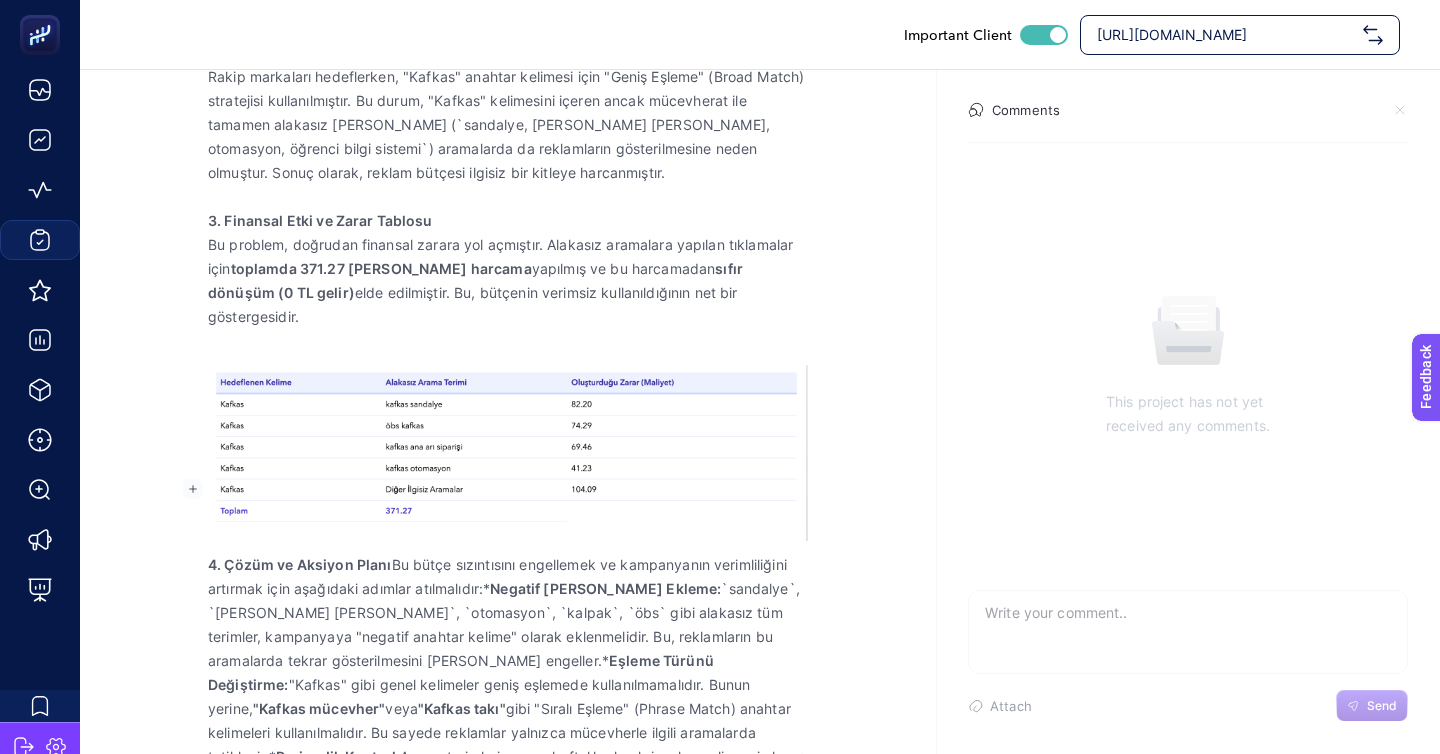 click on "Negatif [PERSON_NAME] Ekleme:" at bounding box center [605, 588] 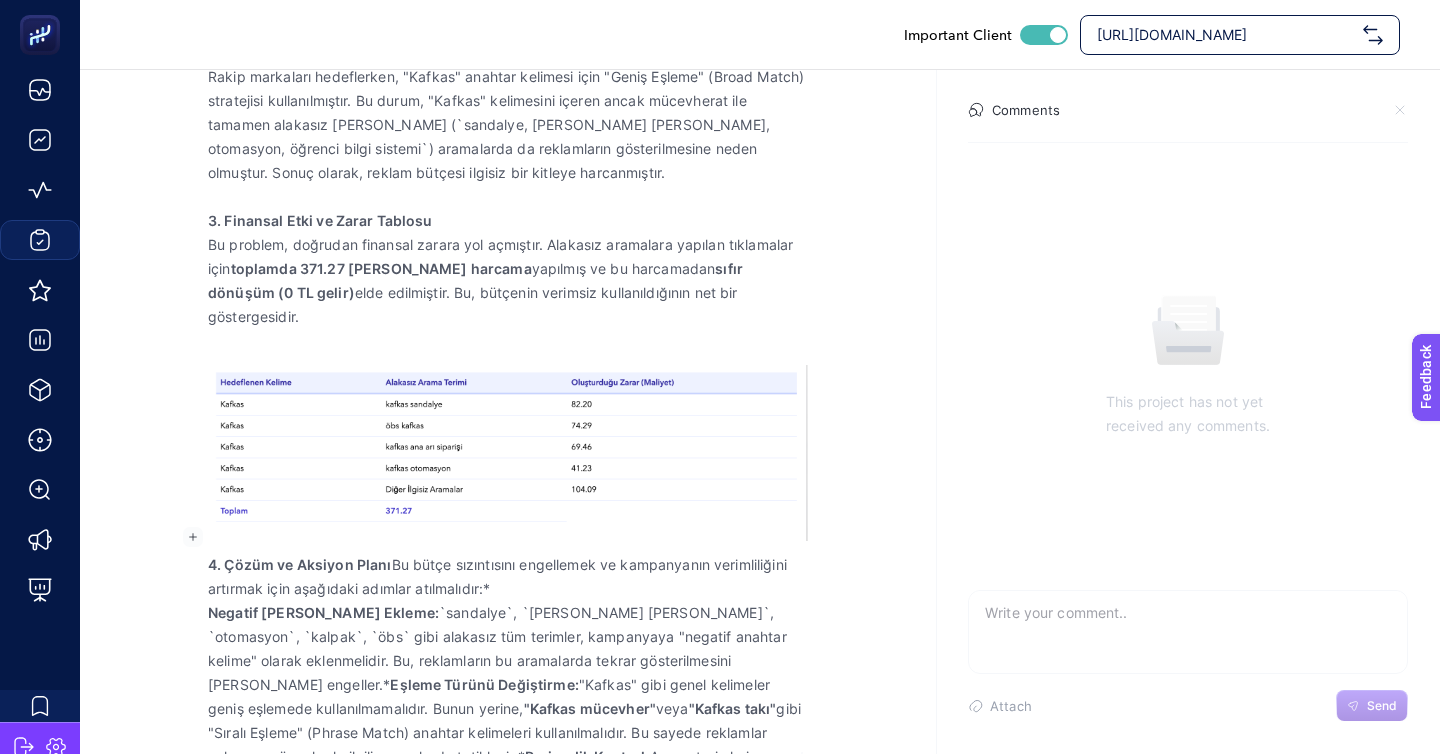 click on "Eşleme Türünü Değiştirme:" at bounding box center (484, 684) 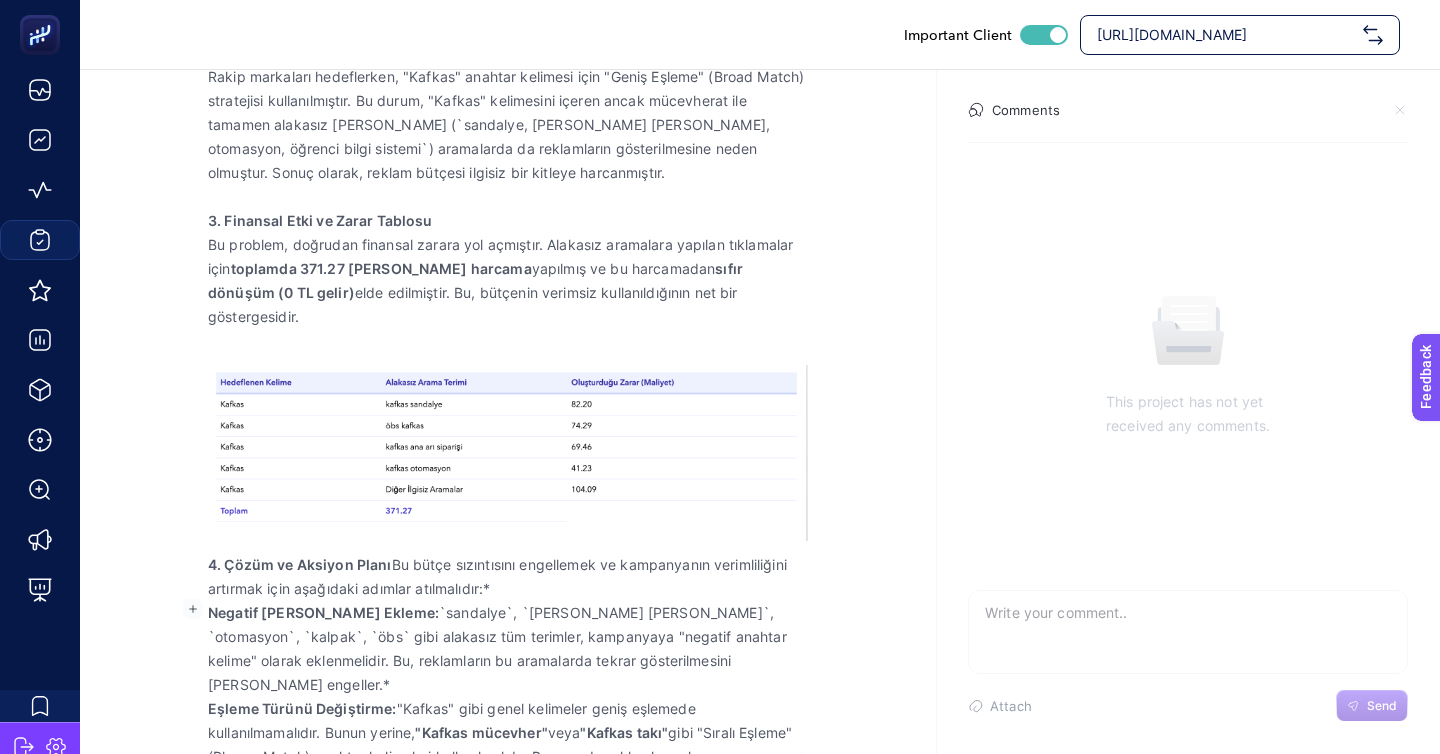 click on "Periyodik Kontrol:" at bounding box center (528, 780) 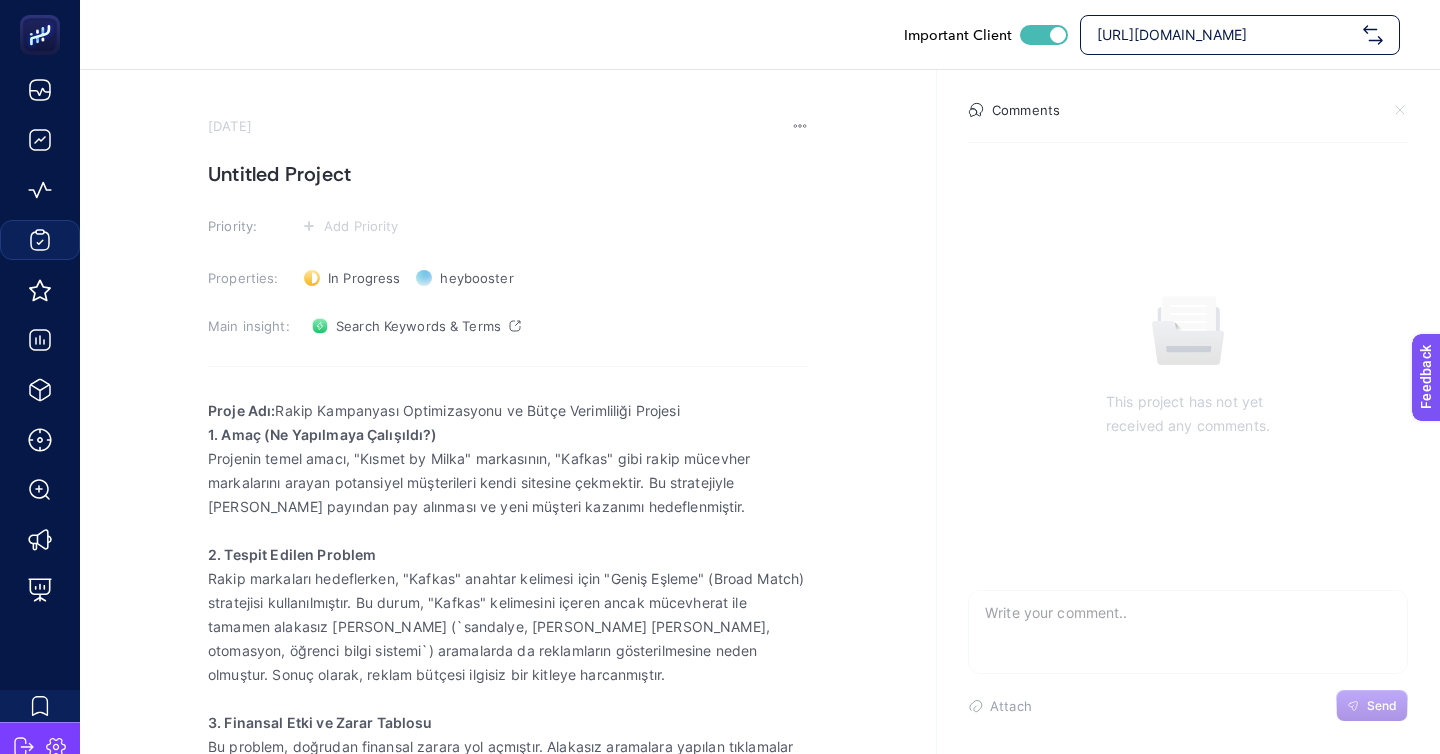 scroll, scrollTop: 34, scrollLeft: 0, axis: vertical 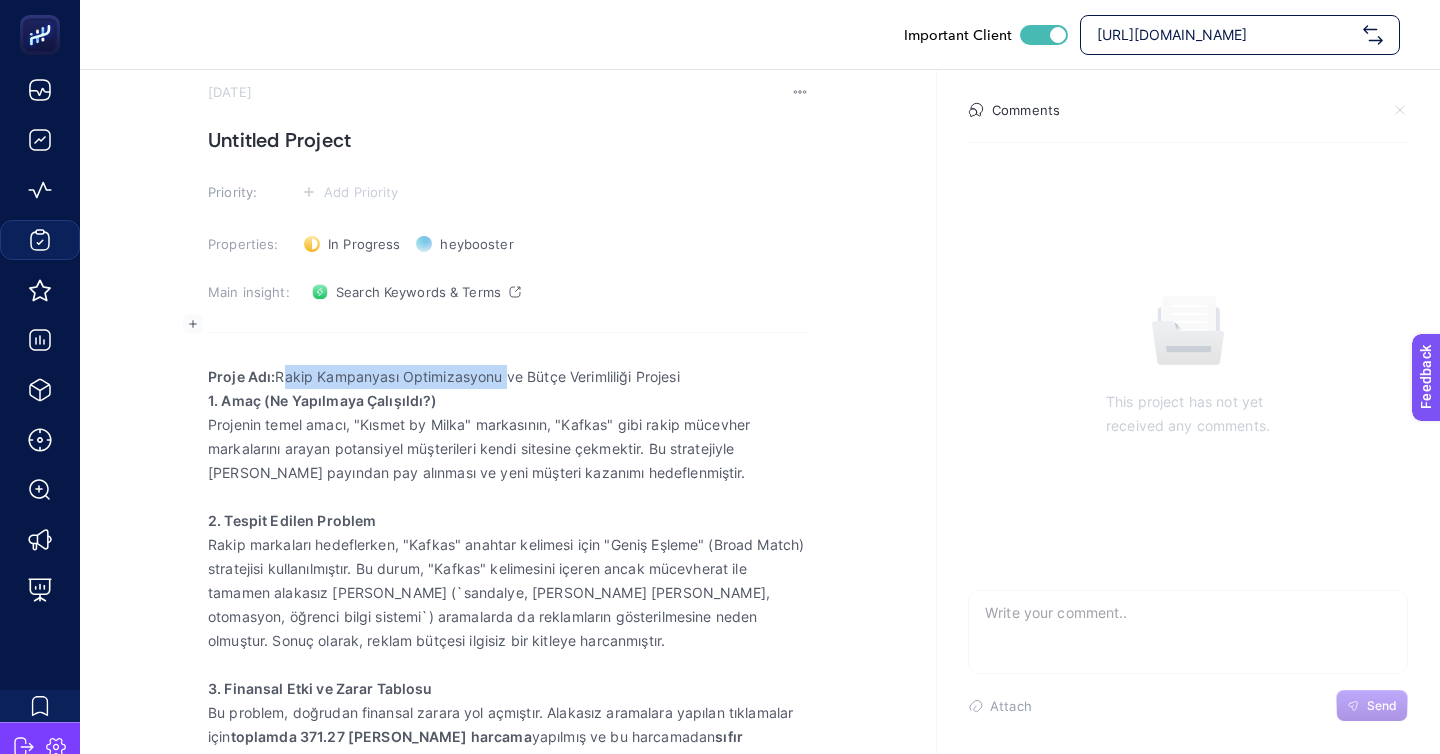 drag, startPoint x: 279, startPoint y: 323, endPoint x: 500, endPoint y: 324, distance: 221.00226 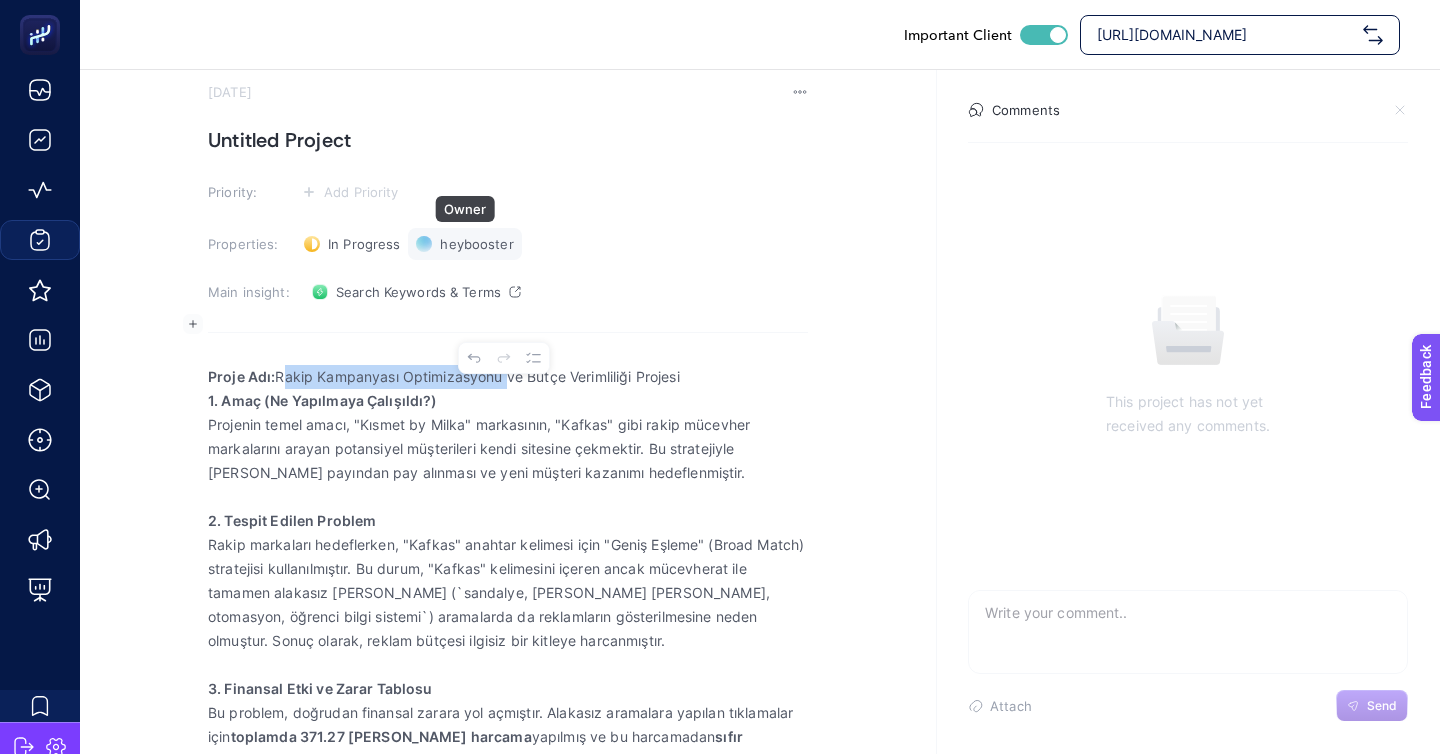 copy on "Rakip Kampanyası Optimizasyonu" 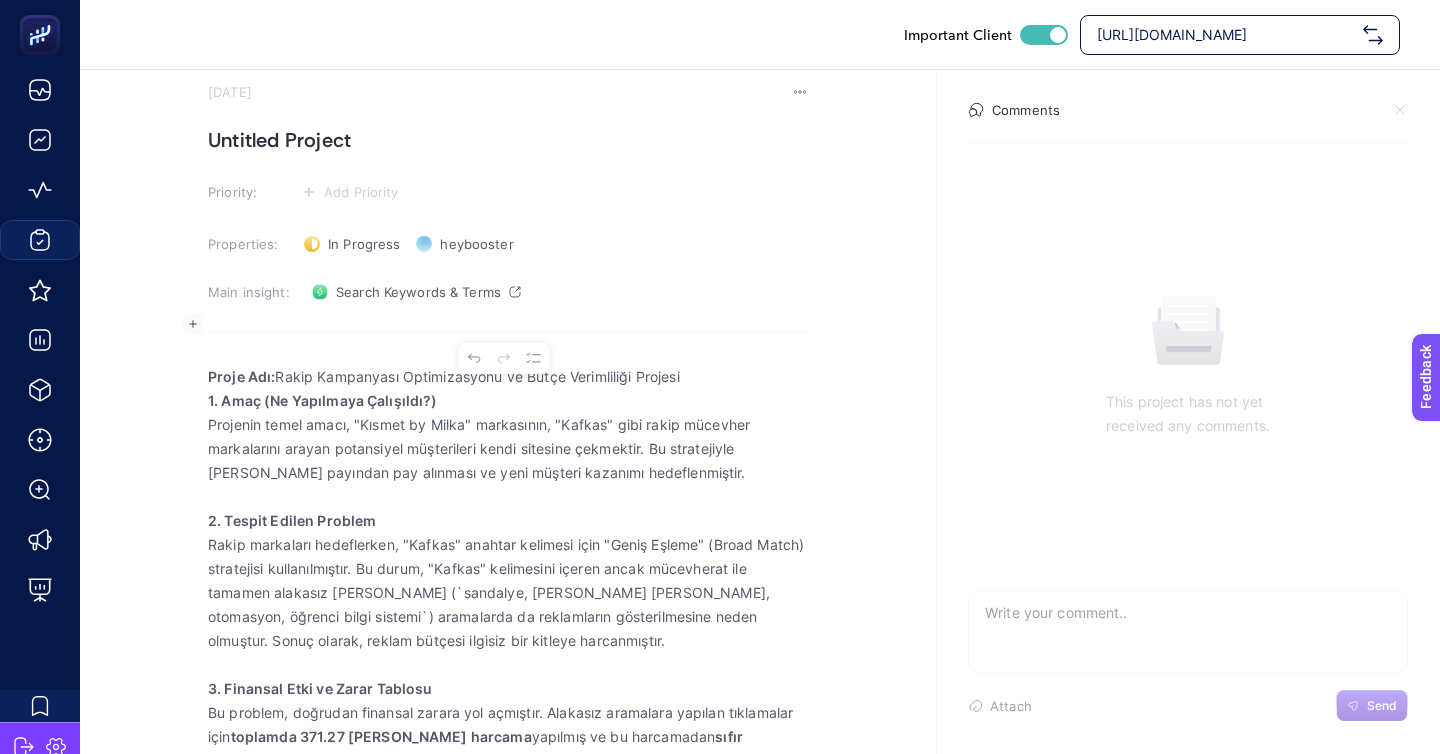 click on "Untitled Project" at bounding box center [508, 140] 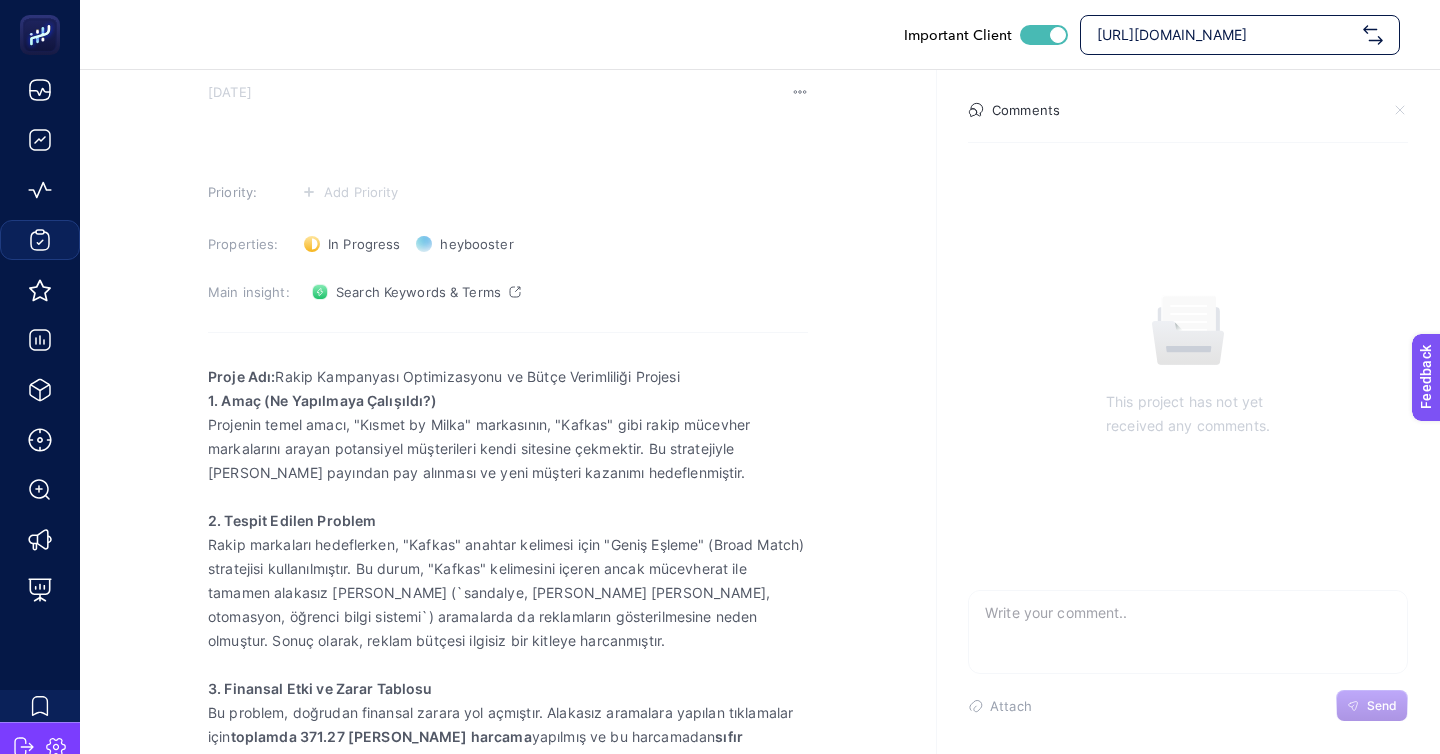 click at bounding box center (508, 140) 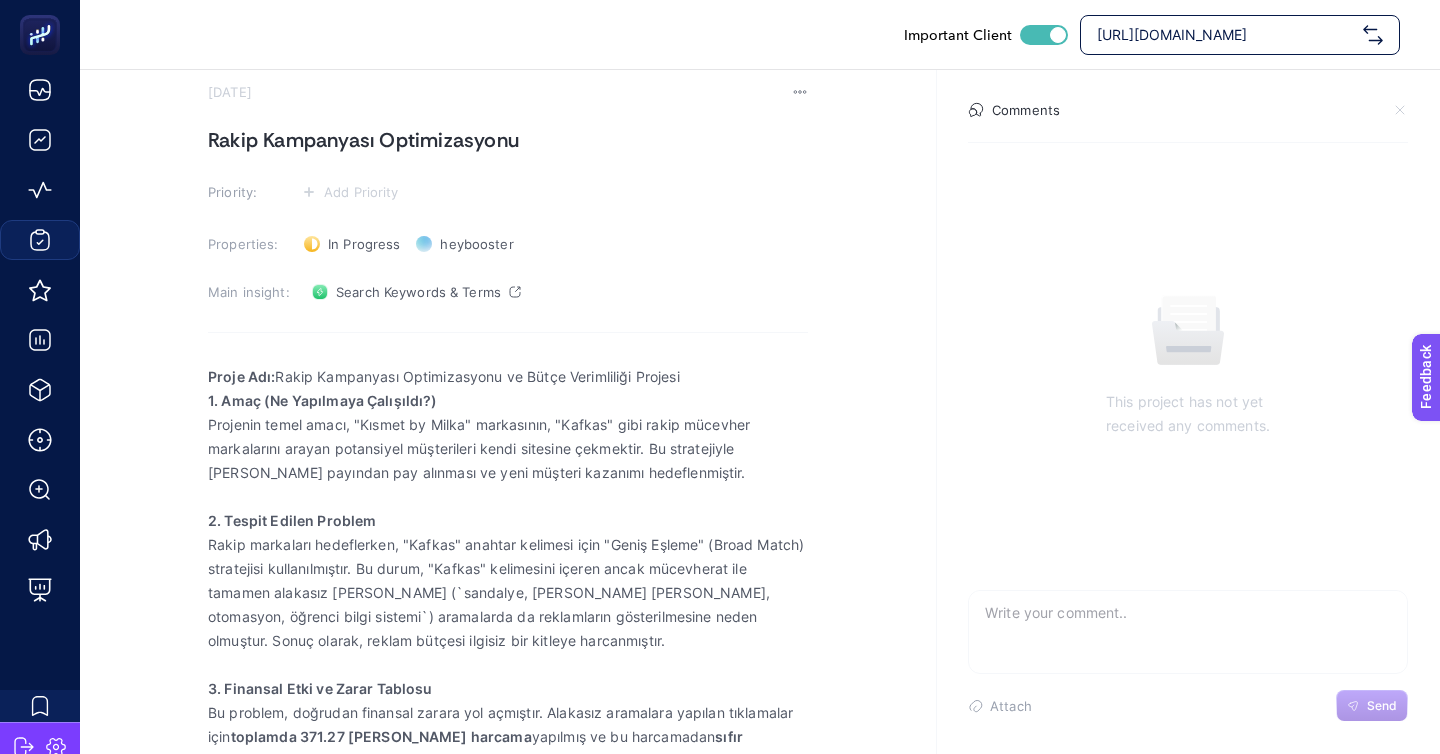 click on "Rakip Kampanyası Optimizasyonu" at bounding box center (508, 140) 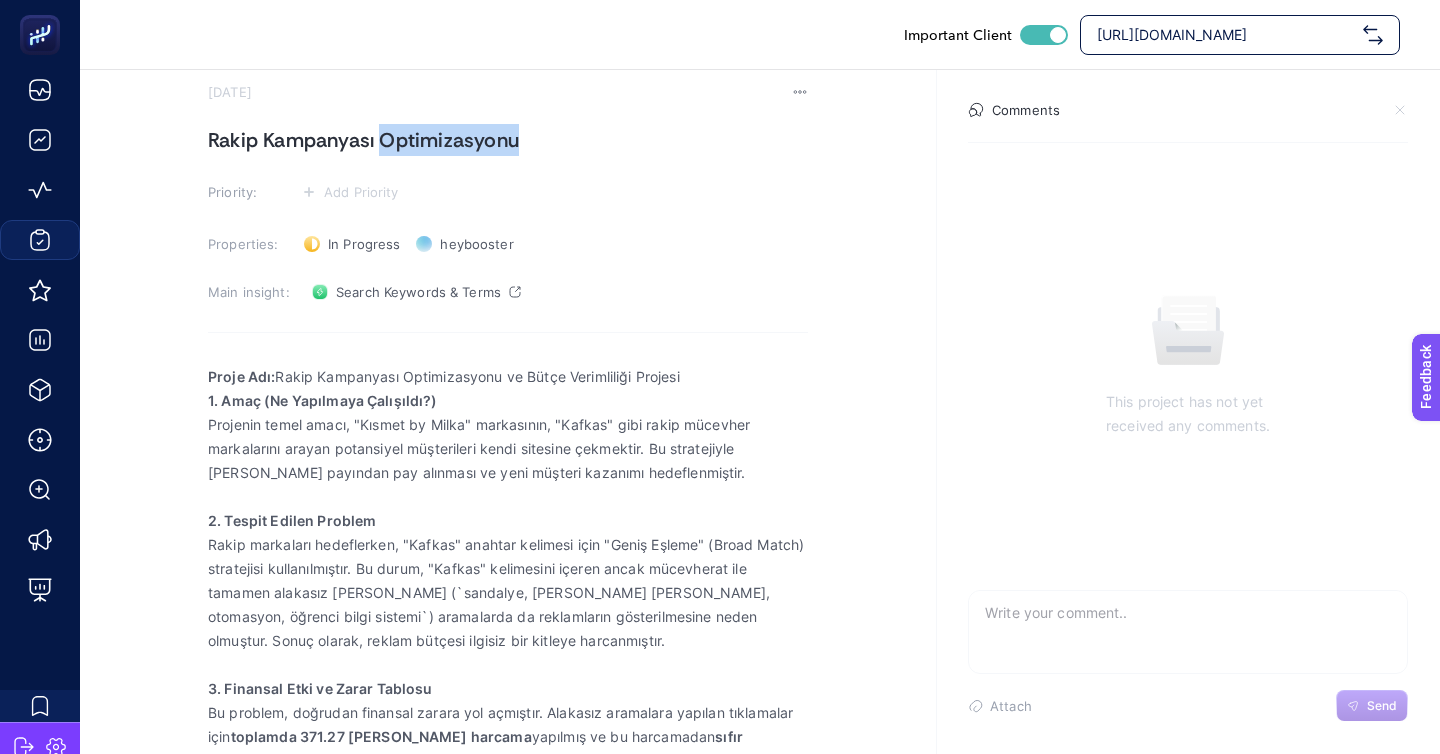 click on "Rakip Kampanyası Optimizasyonu" at bounding box center [508, 140] 